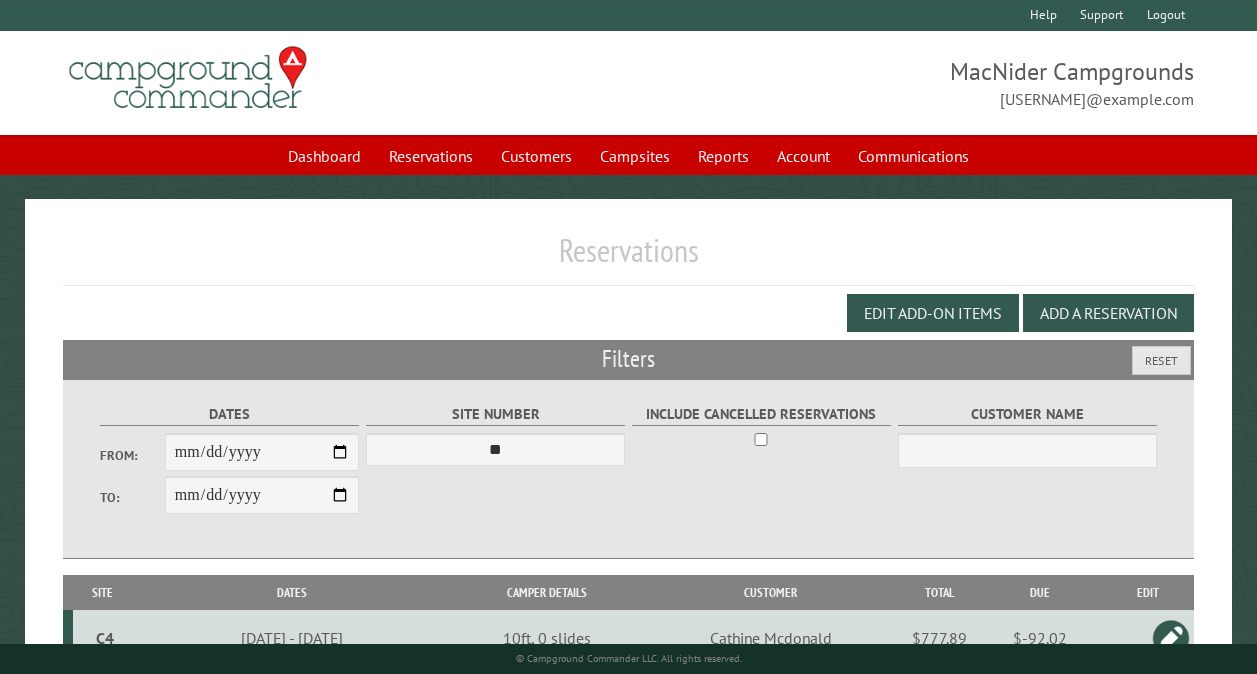 select on "**" 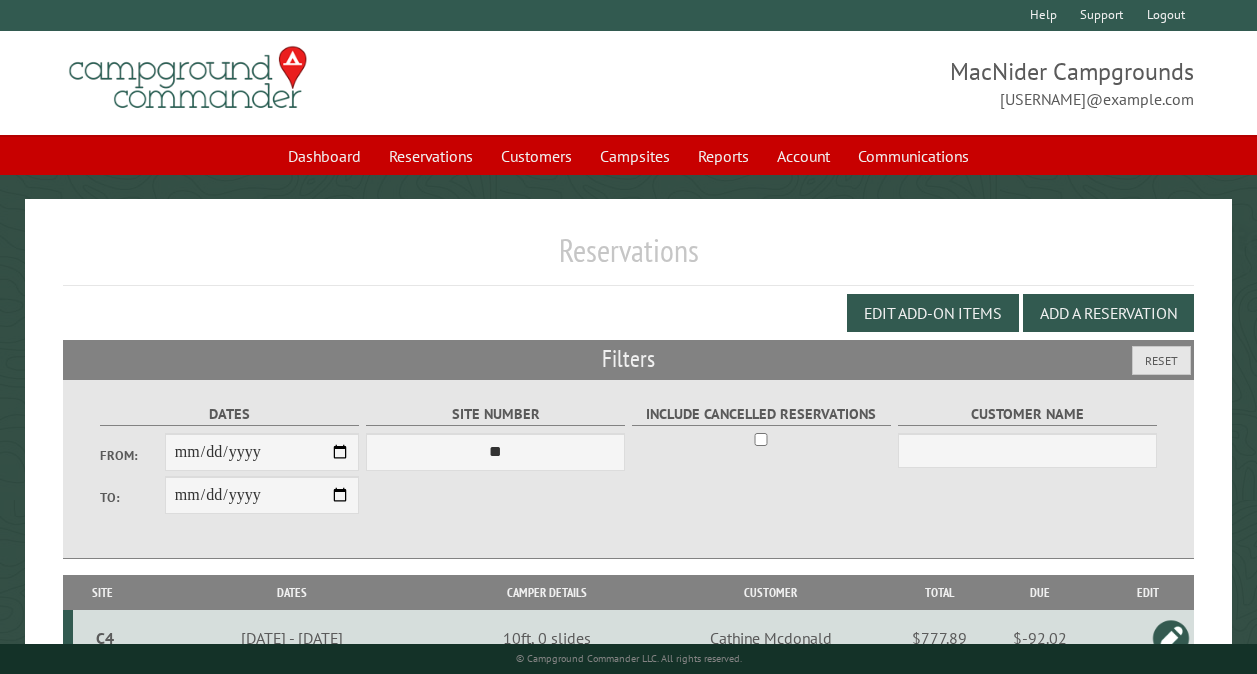 scroll, scrollTop: 112, scrollLeft: 0, axis: vertical 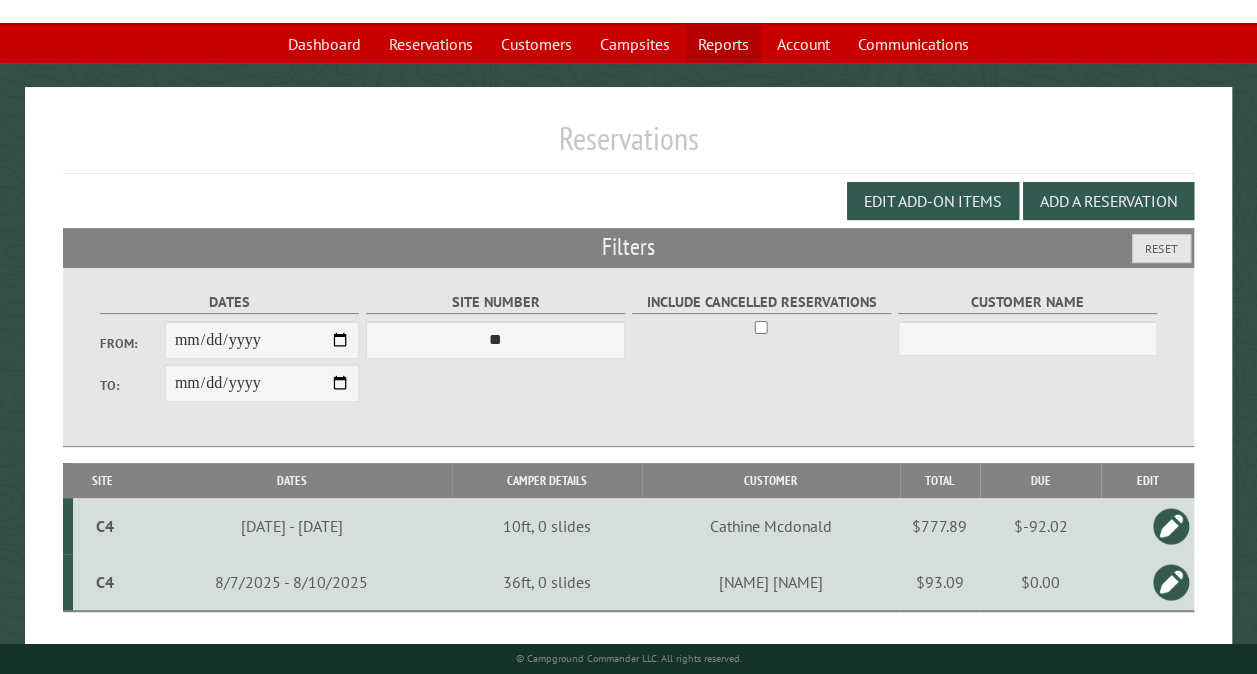 click on "Reports" at bounding box center [723, 44] 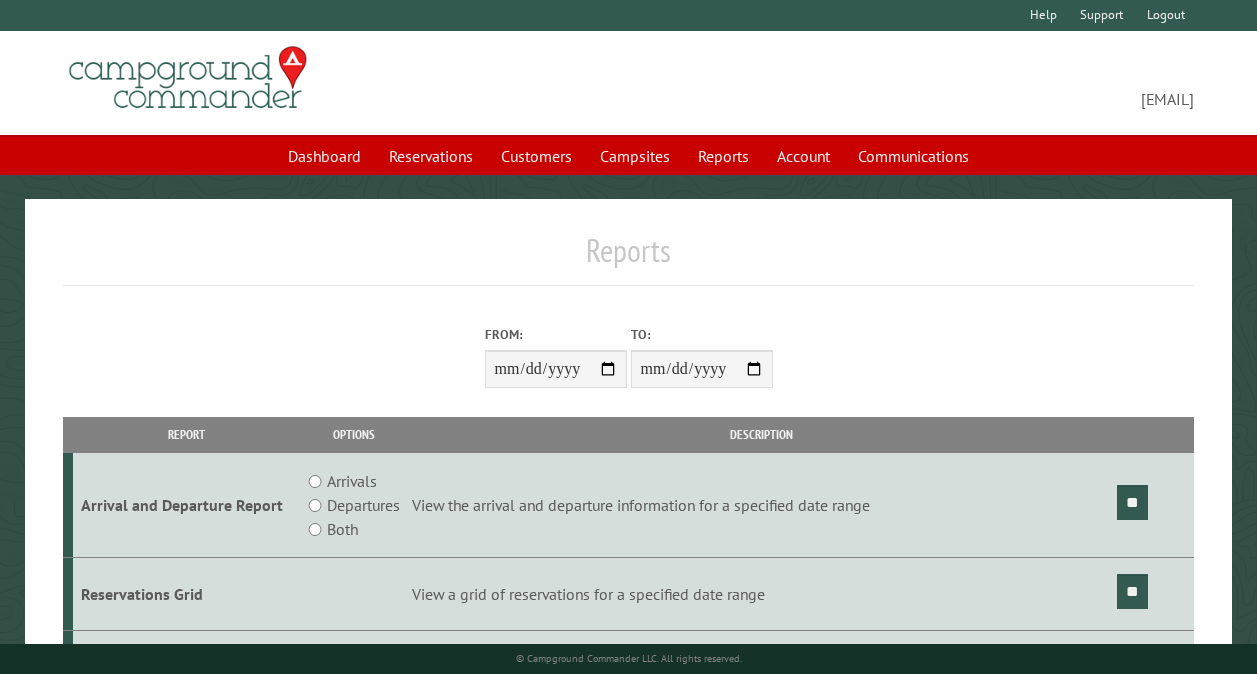 scroll, scrollTop: 0, scrollLeft: 0, axis: both 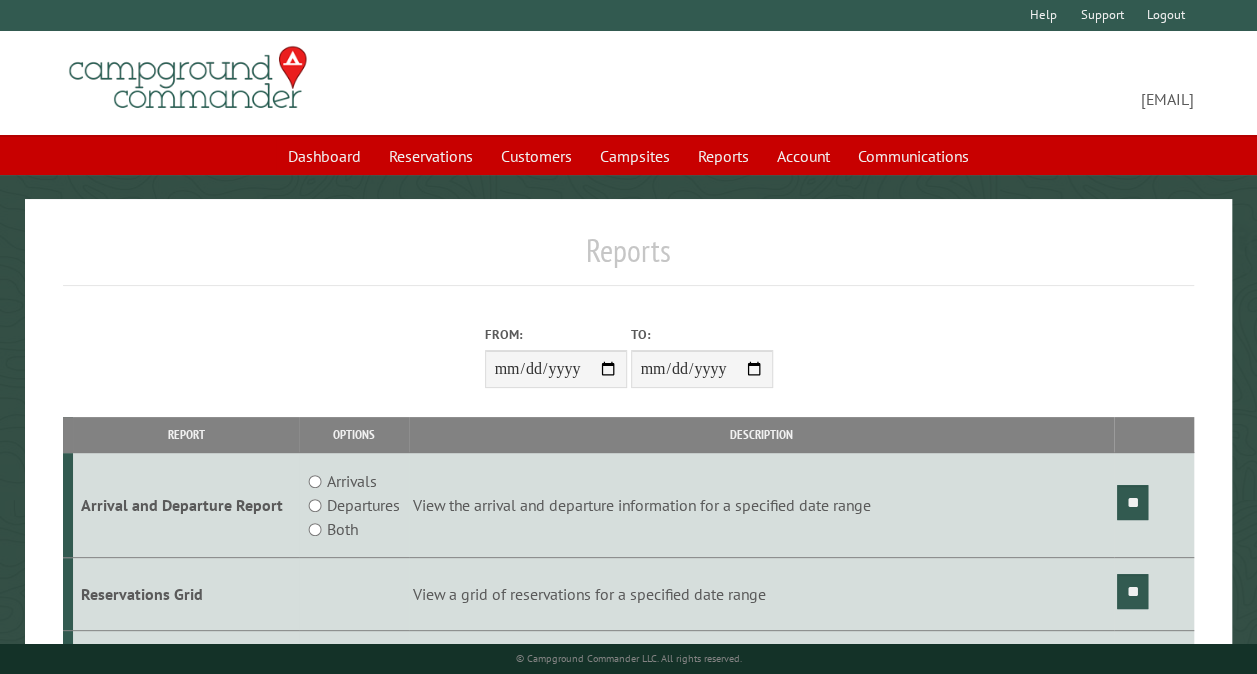 click on "From:" at bounding box center (556, 369) 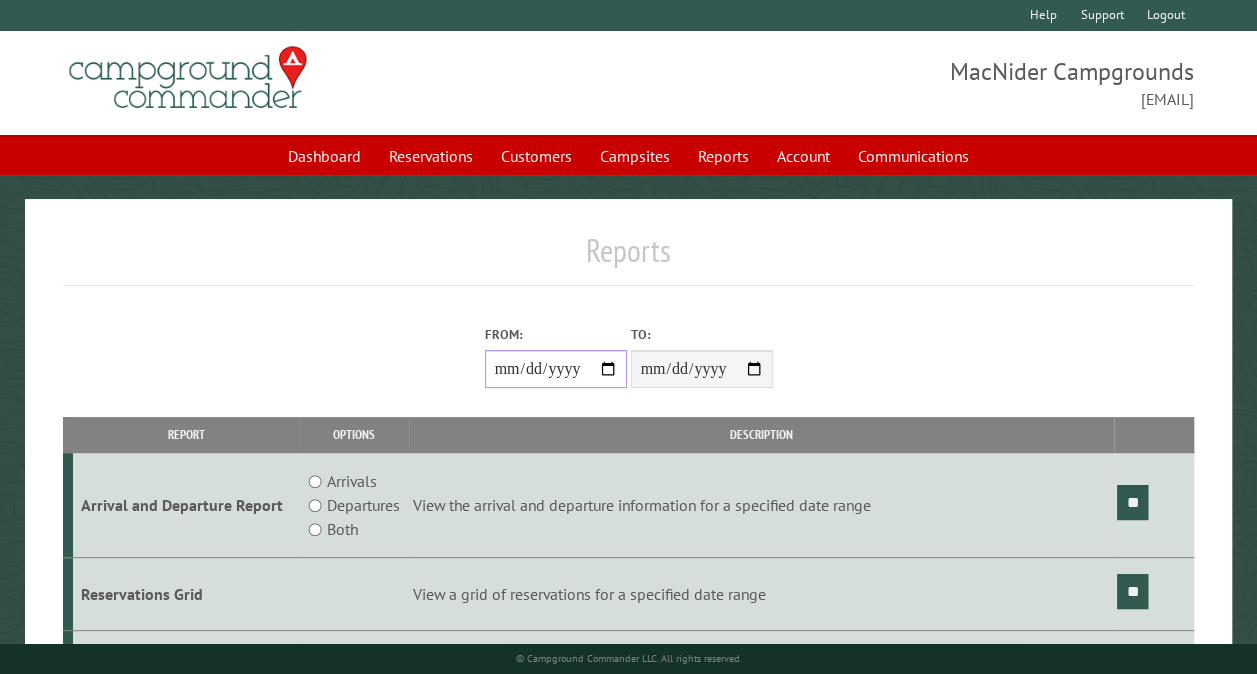 type on "**********" 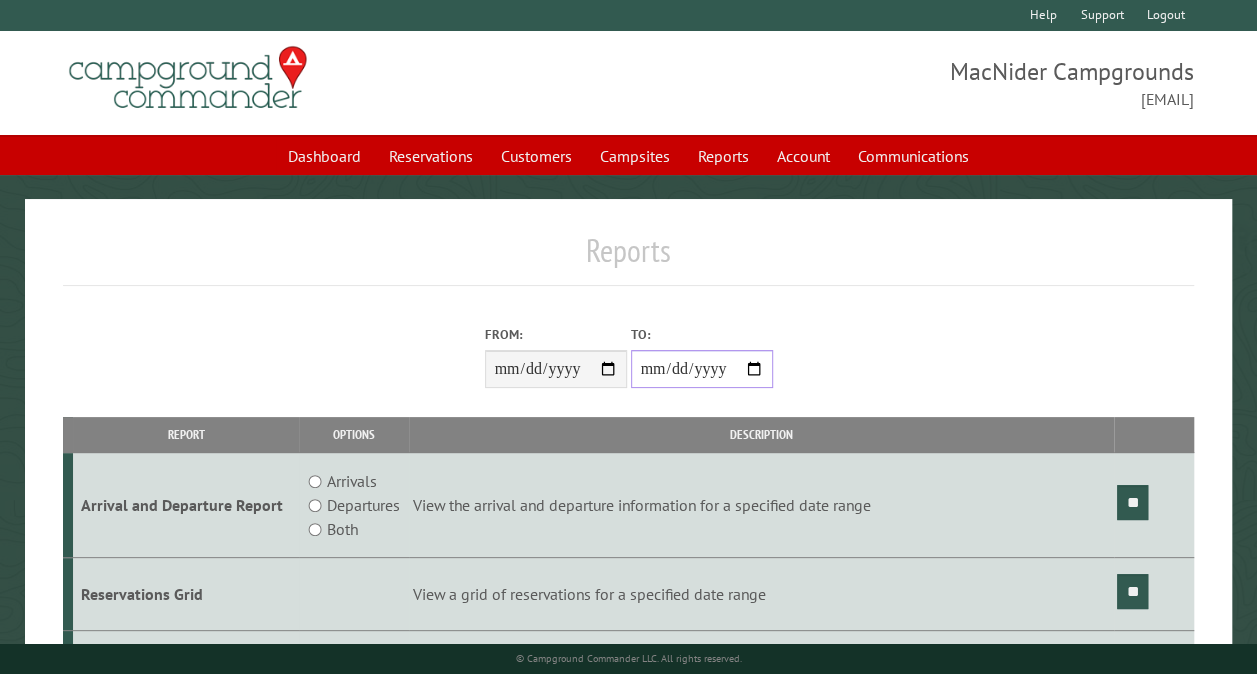 click on "**********" at bounding box center (702, 369) 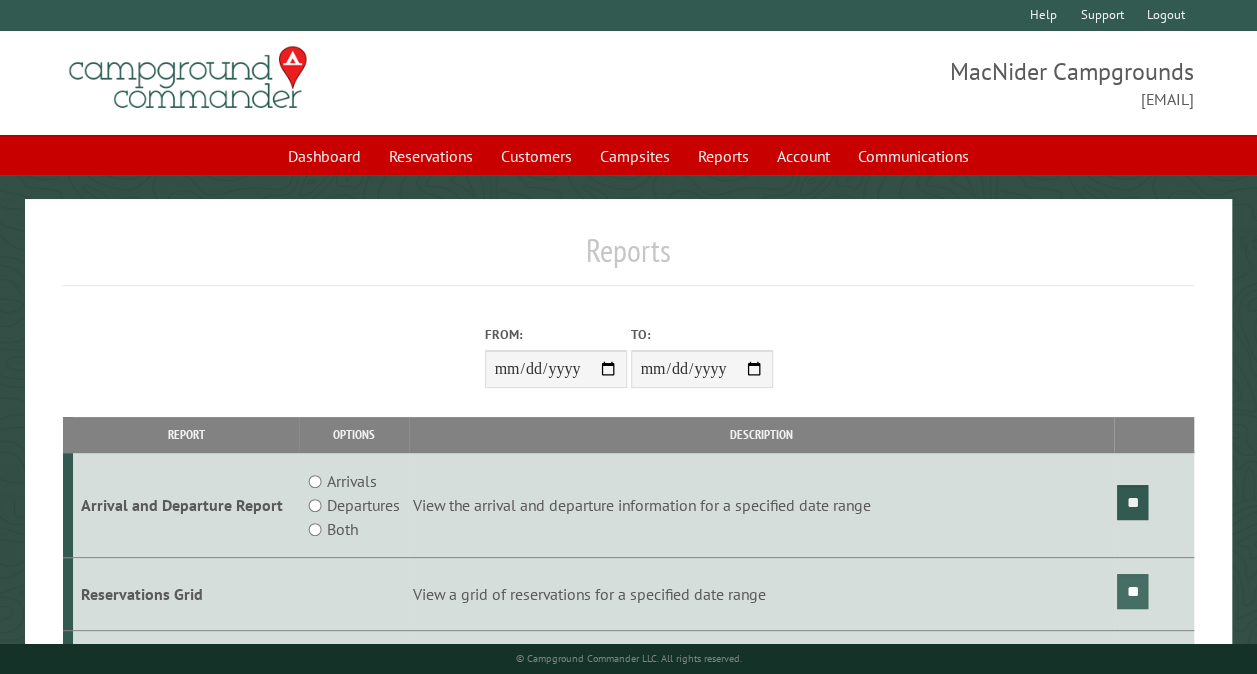 click on "**" at bounding box center (1132, 591) 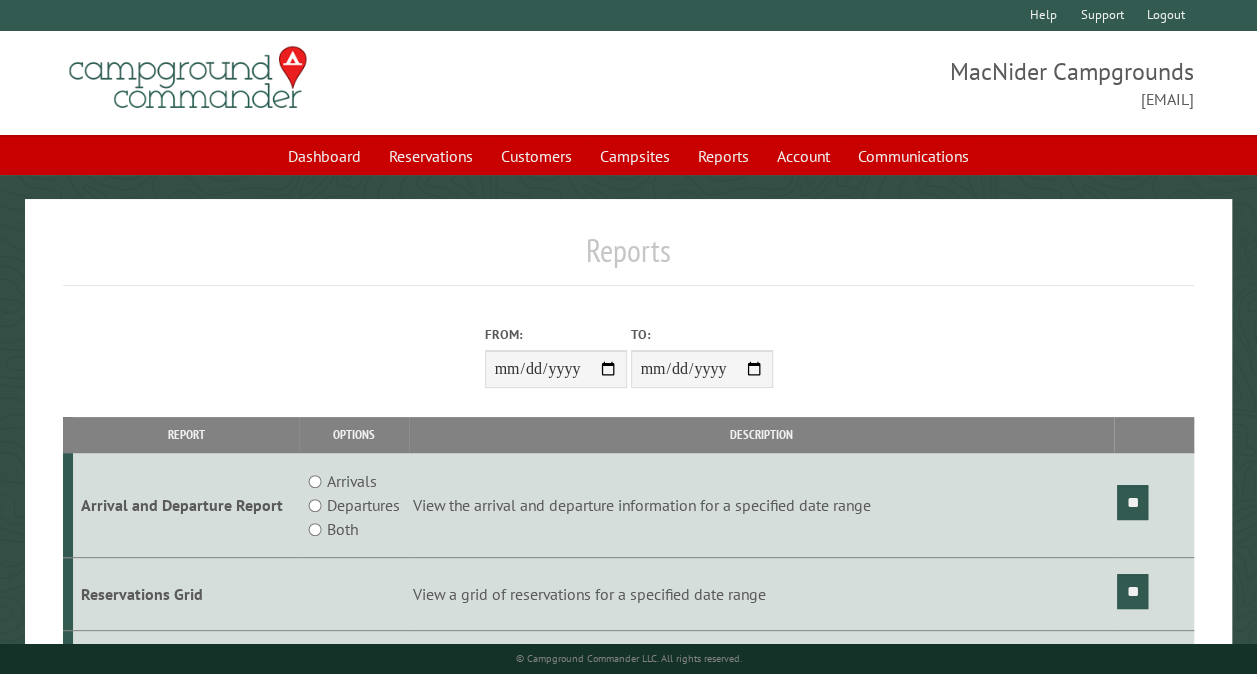 click on "Arrivals" at bounding box center (352, 481) 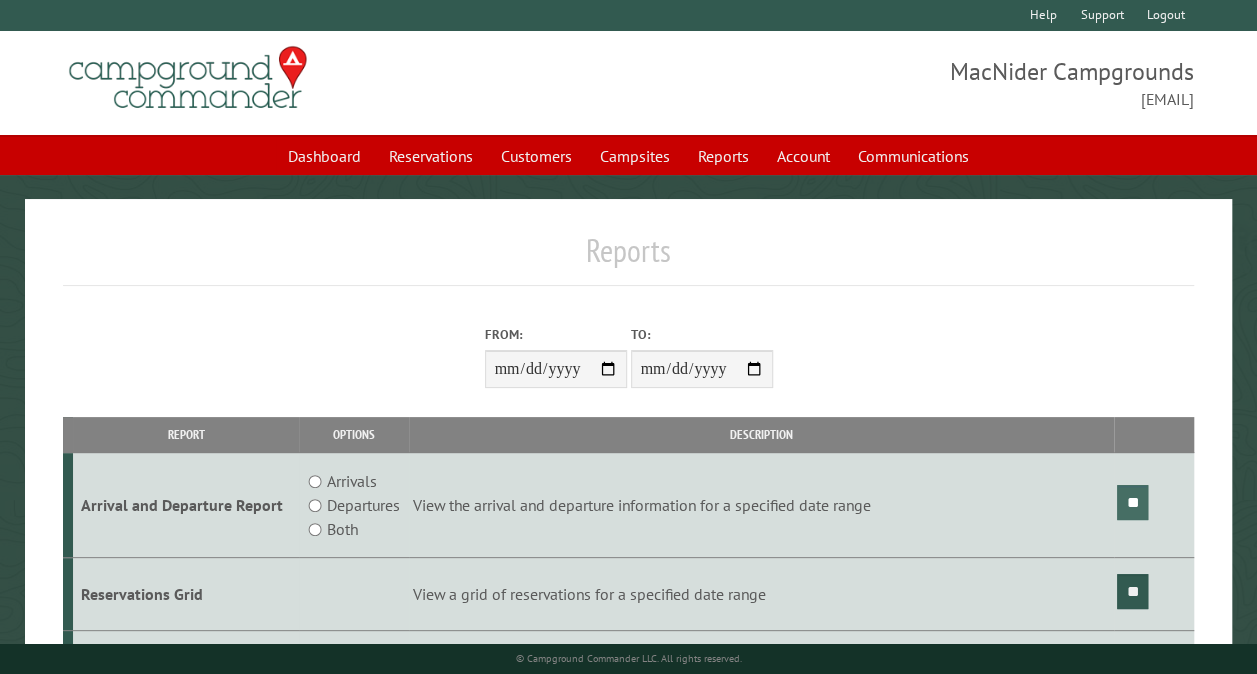 click on "**" at bounding box center (1132, 502) 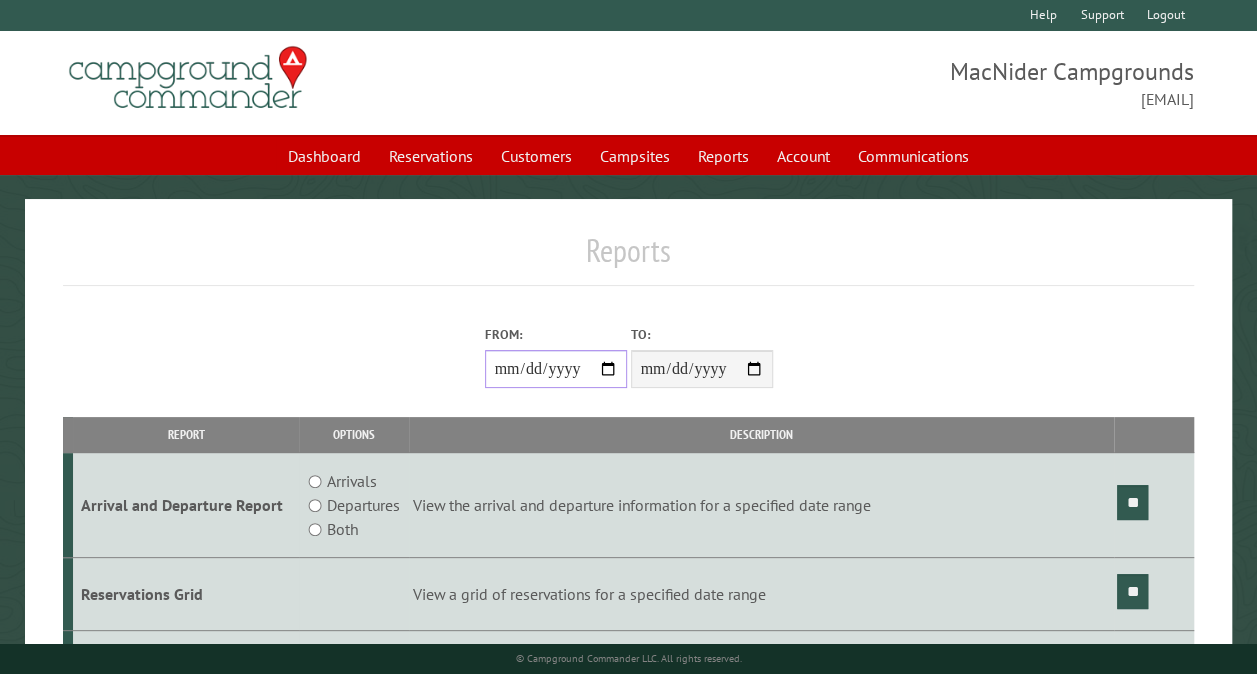 click on "**********" at bounding box center (556, 369) 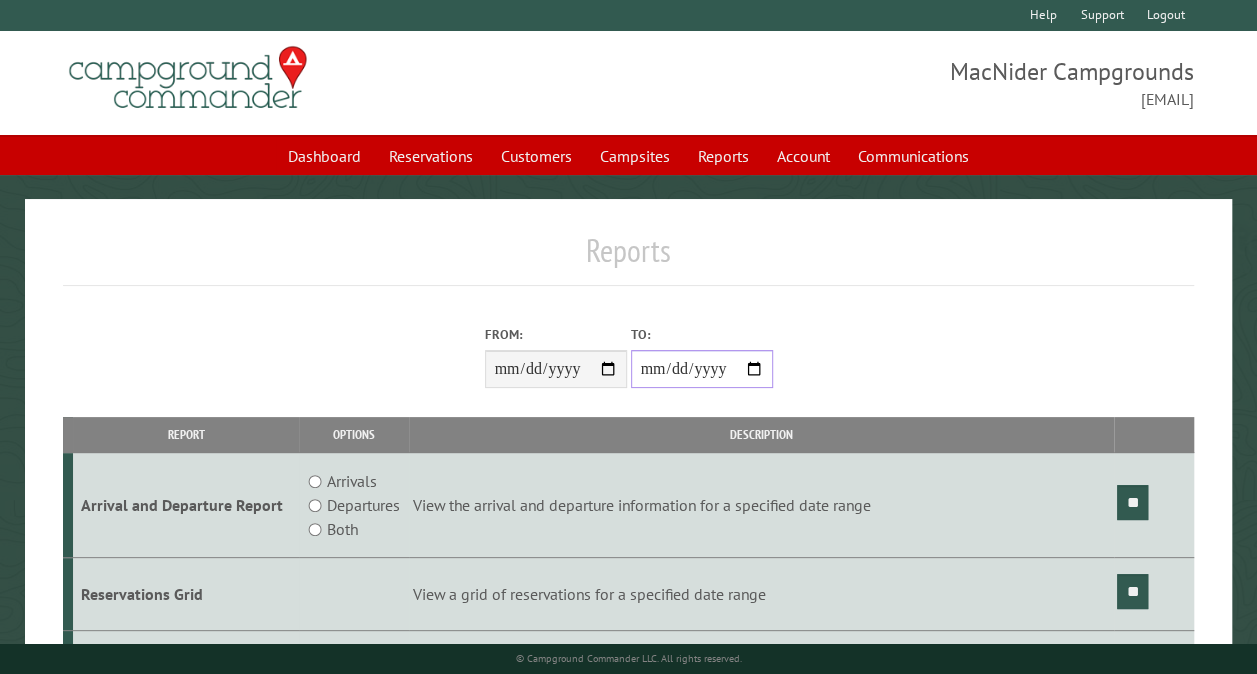 click on "**********" at bounding box center [702, 369] 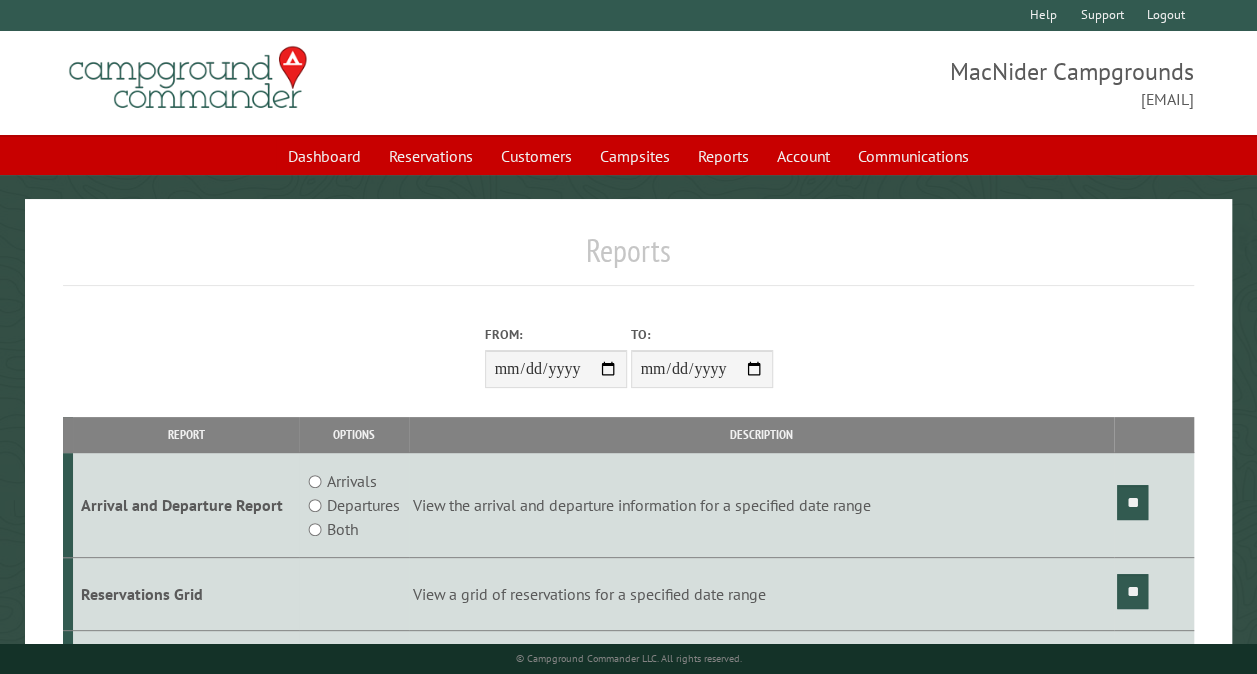 click on "Description" at bounding box center [761, 434] 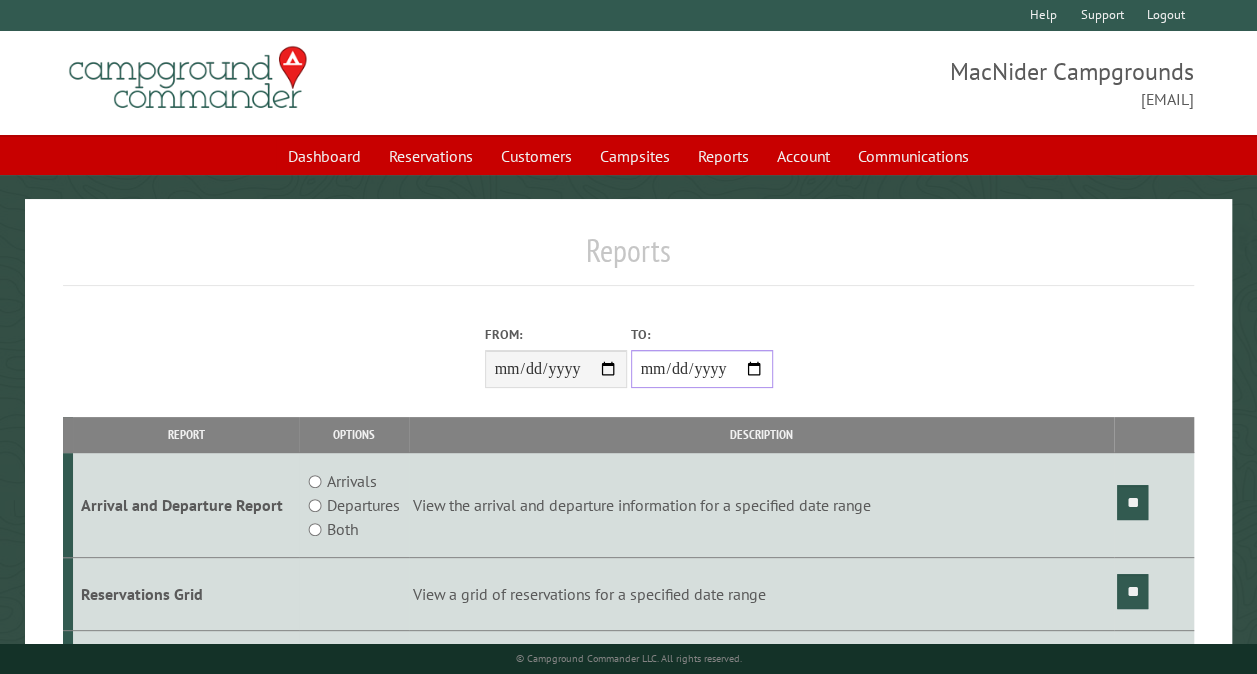 click on "**********" at bounding box center (702, 369) 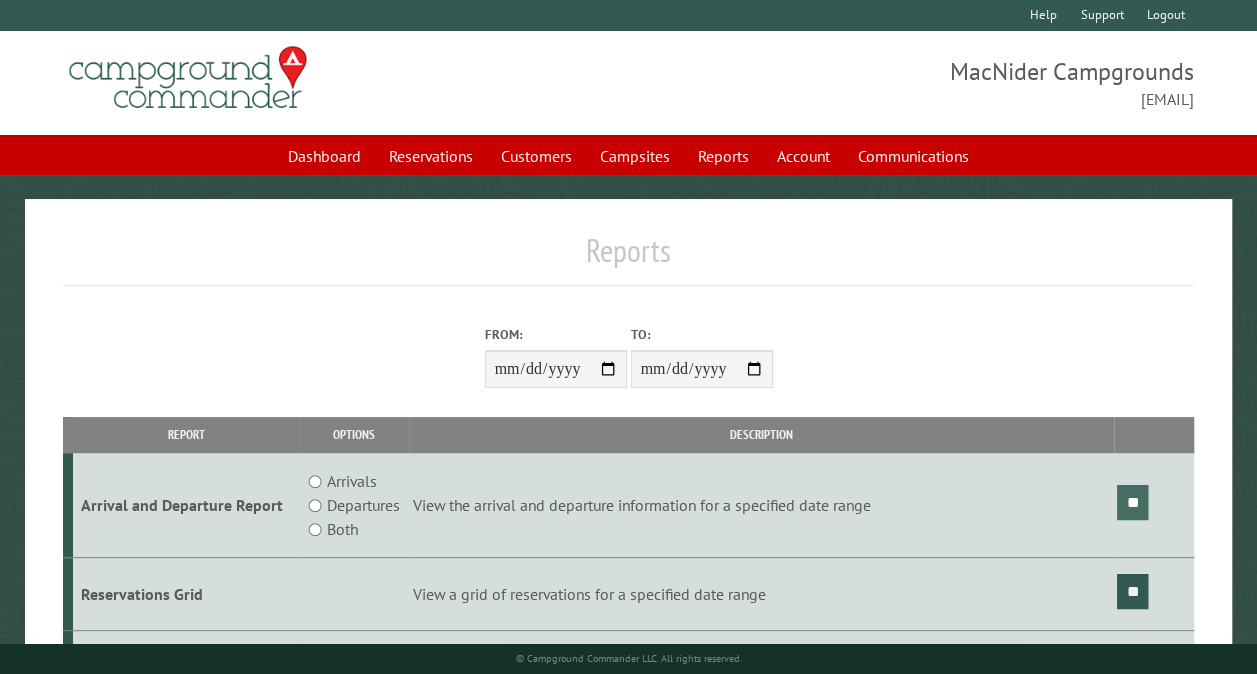 click on "**" at bounding box center (1132, 502) 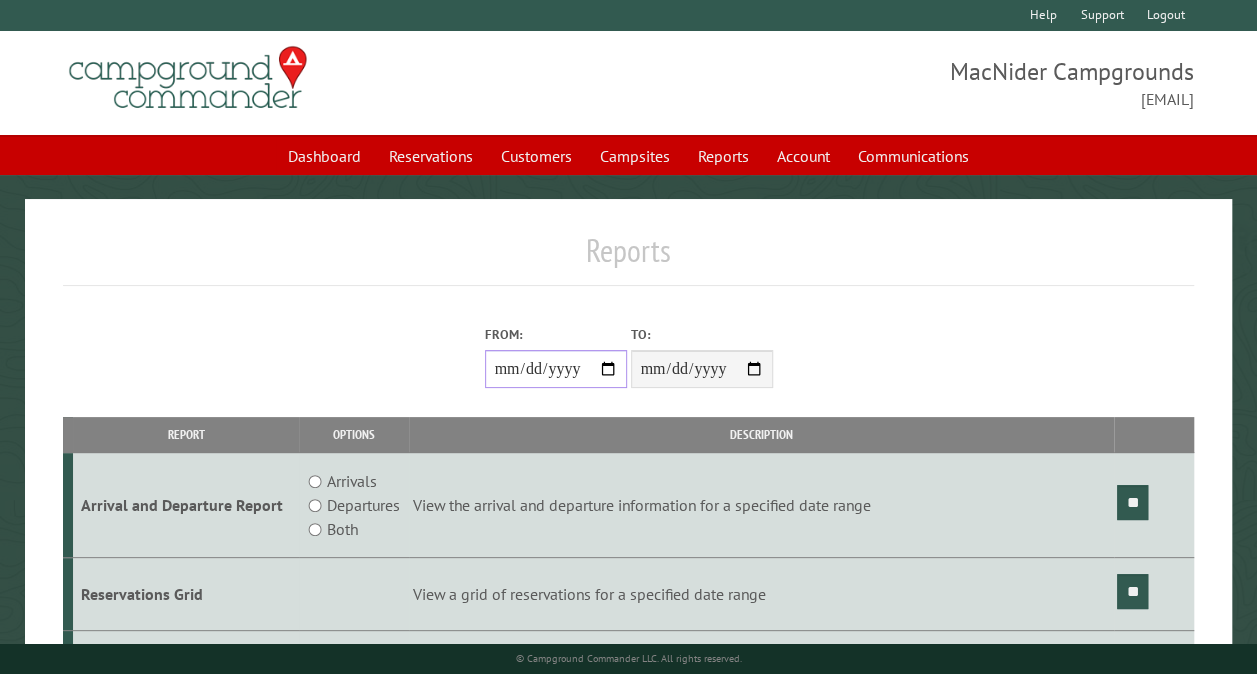 click on "**********" at bounding box center (556, 369) 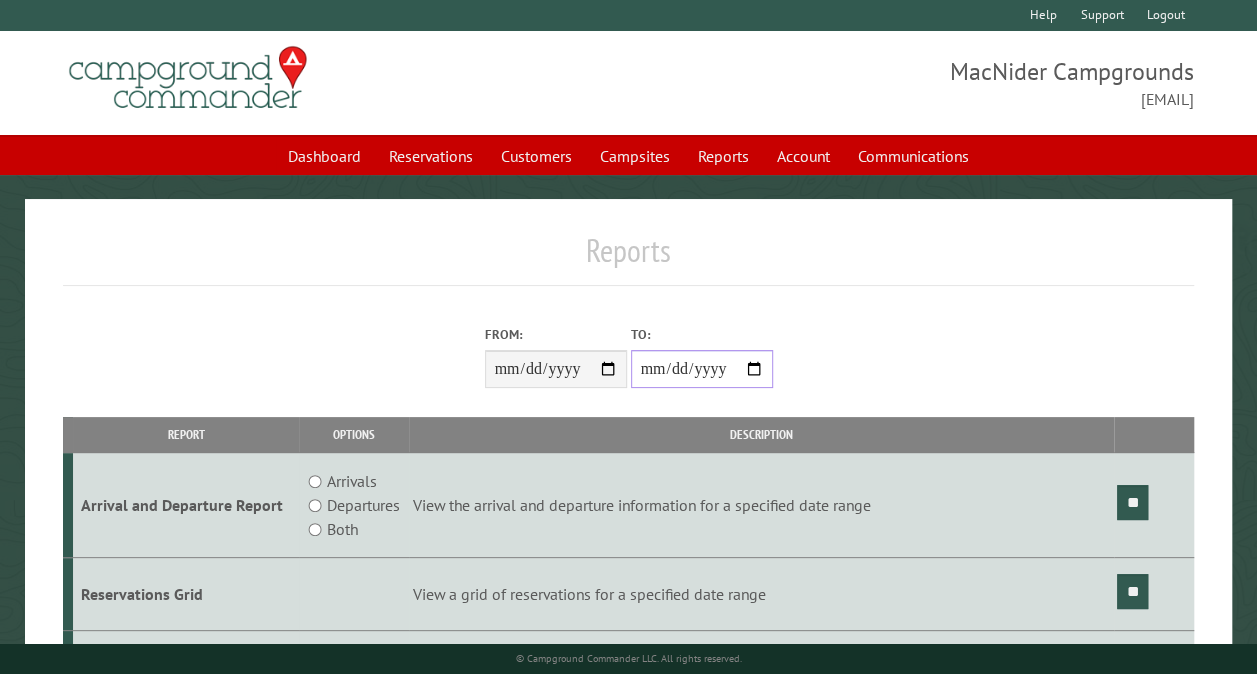 click on "**********" at bounding box center [702, 369] 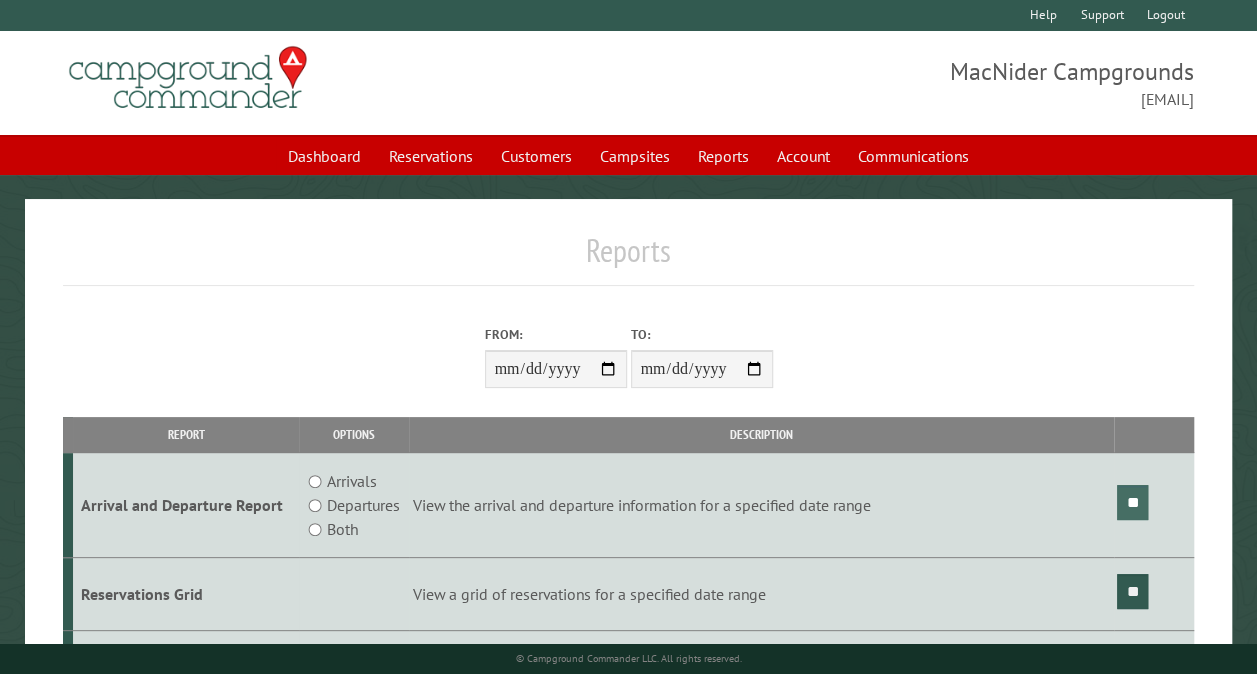 click on "**" at bounding box center [1132, 502] 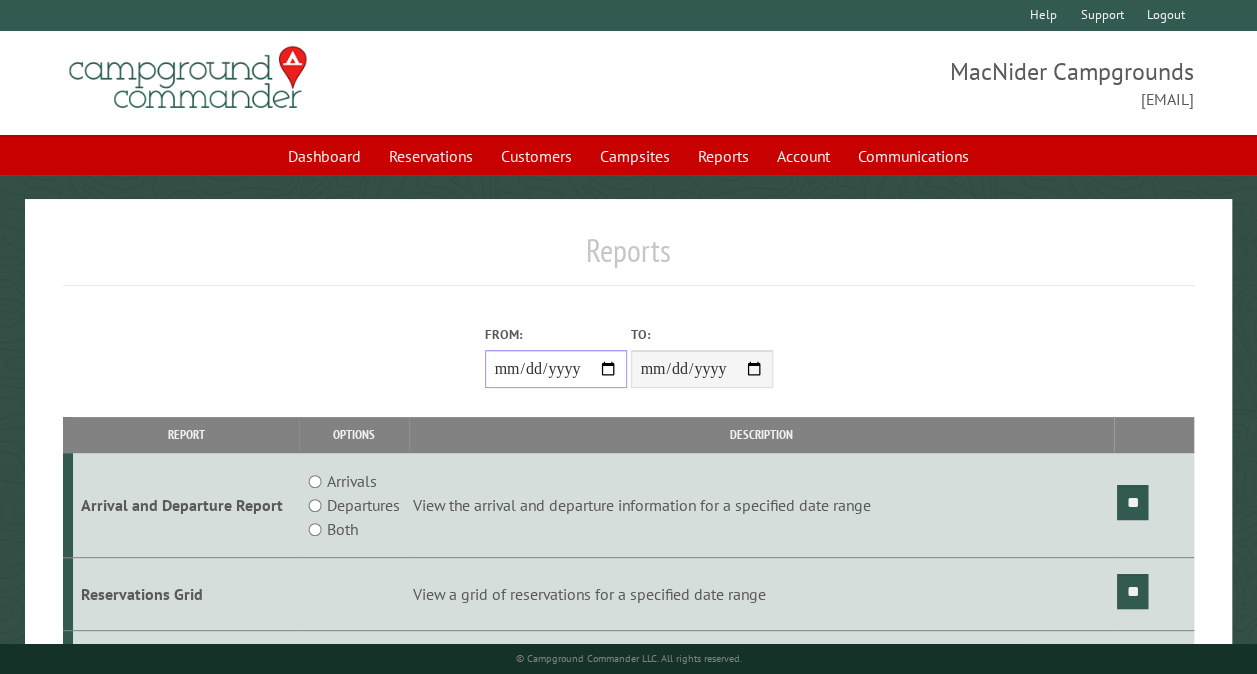 click on "**********" at bounding box center (556, 369) 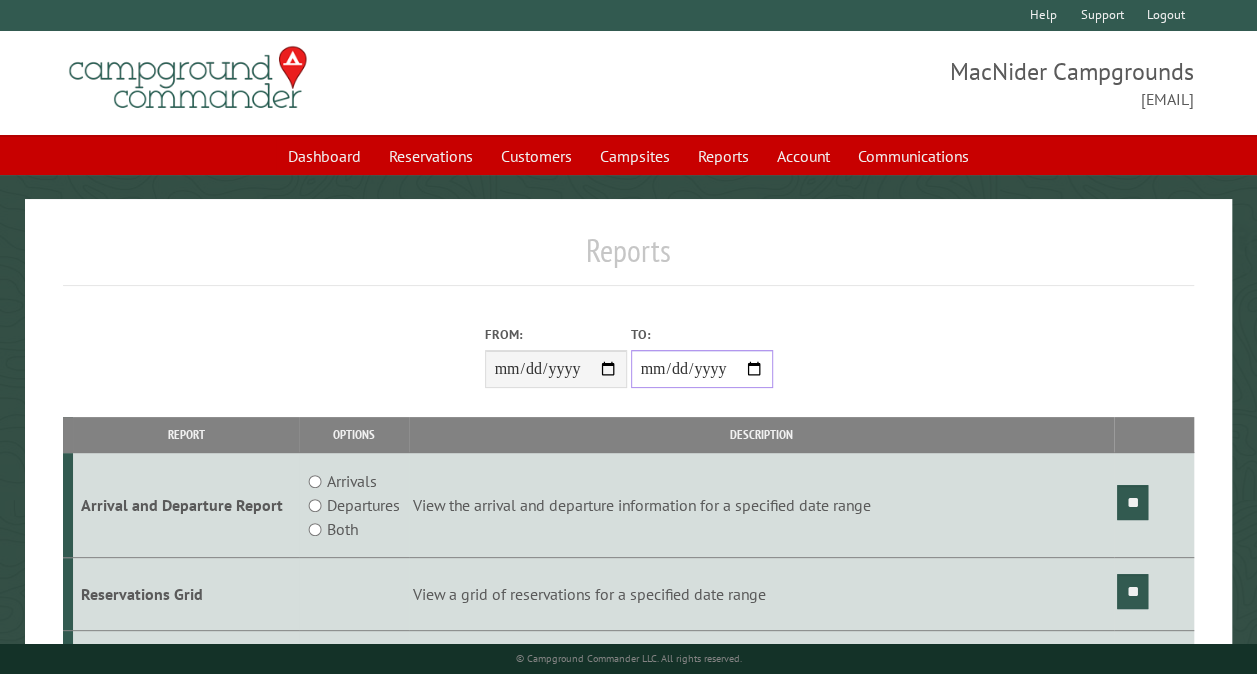 click on "**********" at bounding box center (702, 369) 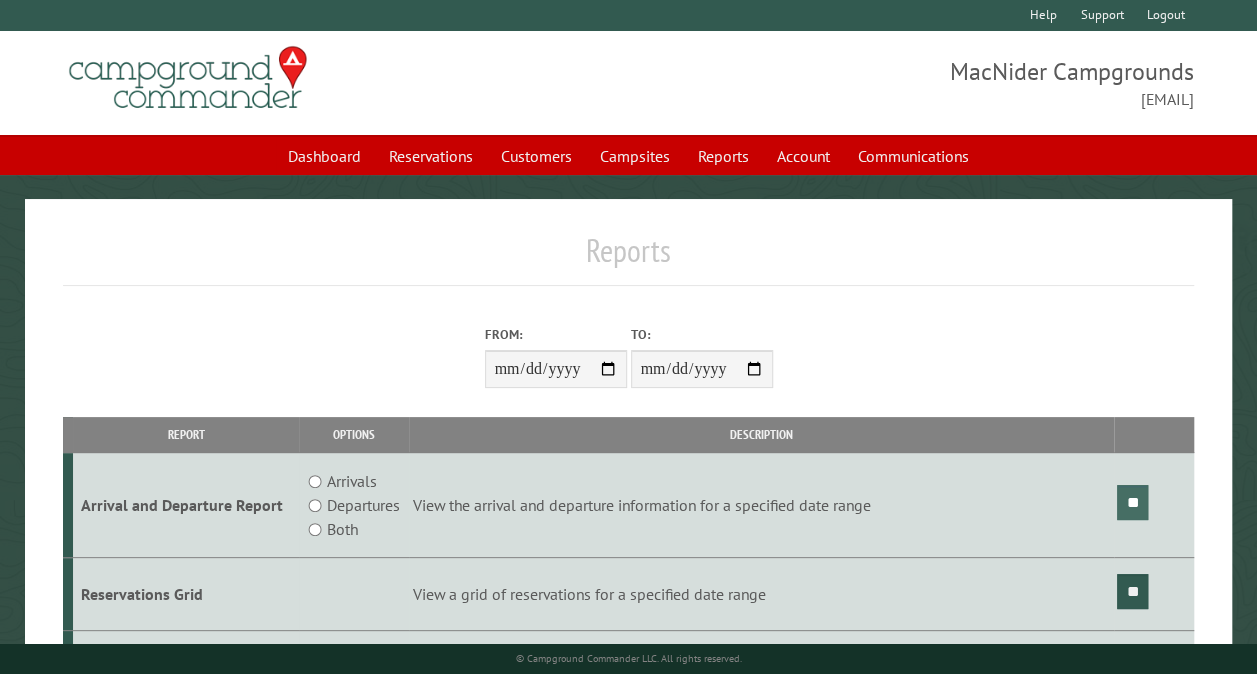 click on "**" at bounding box center [1132, 502] 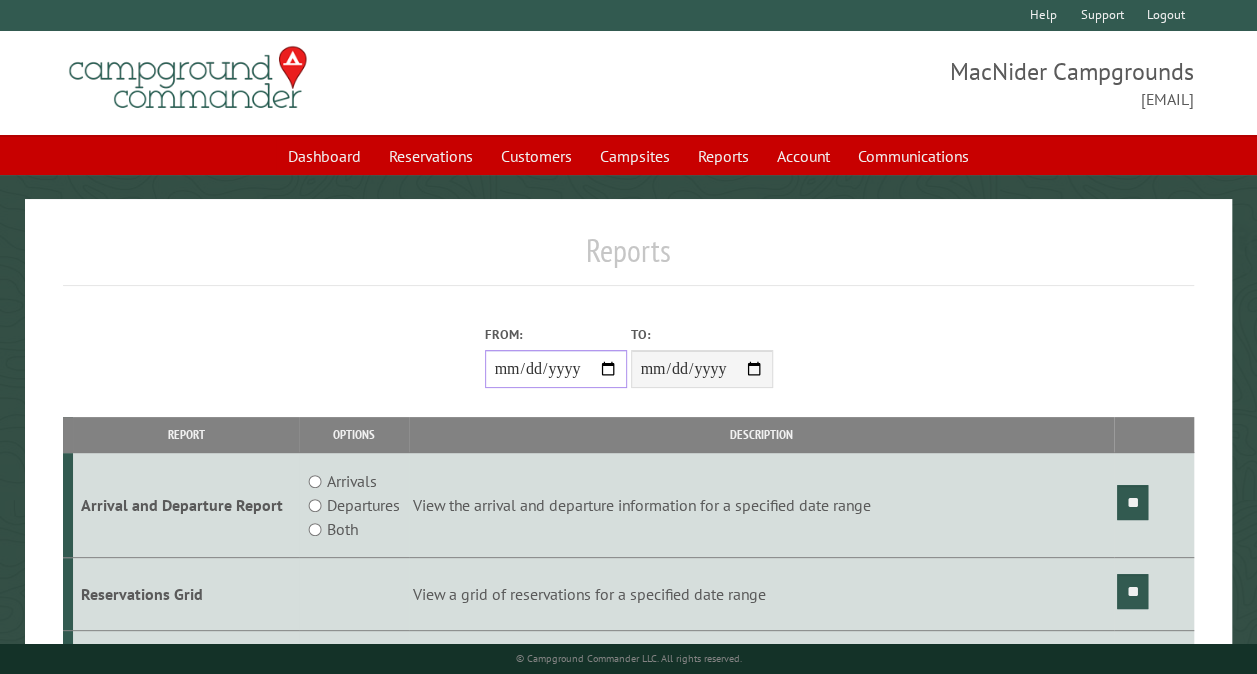 click on "**********" at bounding box center [556, 369] 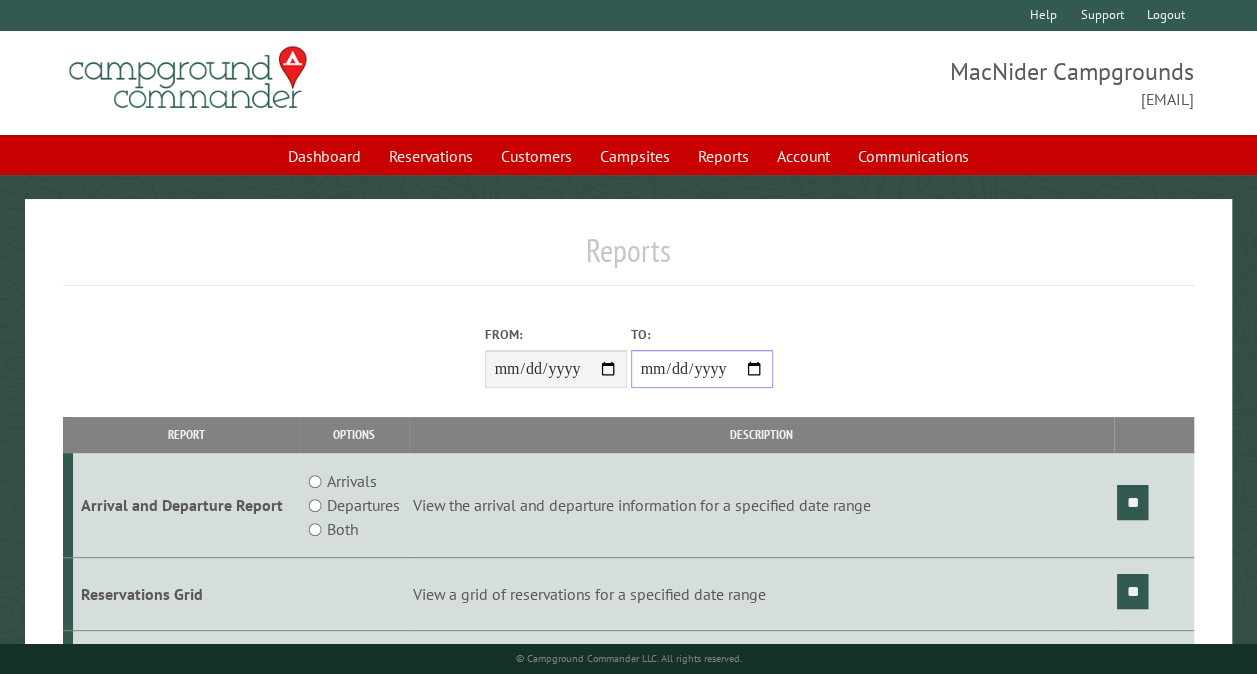 click on "**********" at bounding box center (702, 369) 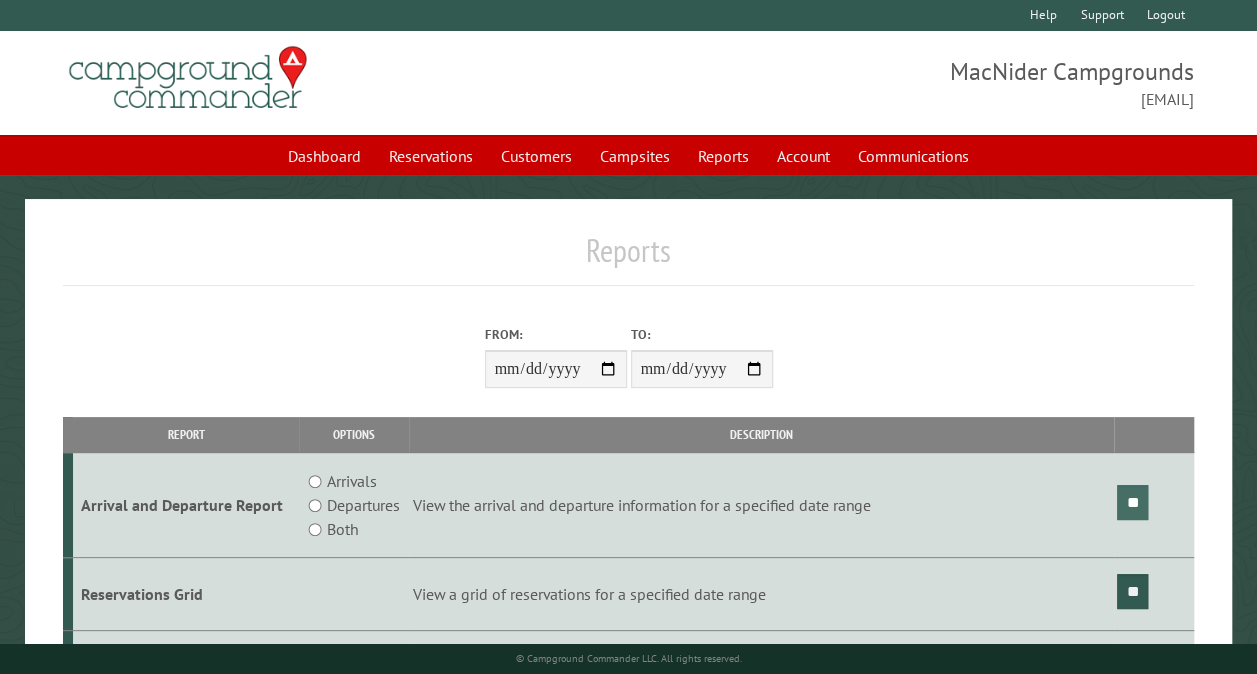 click on "**" at bounding box center [1132, 502] 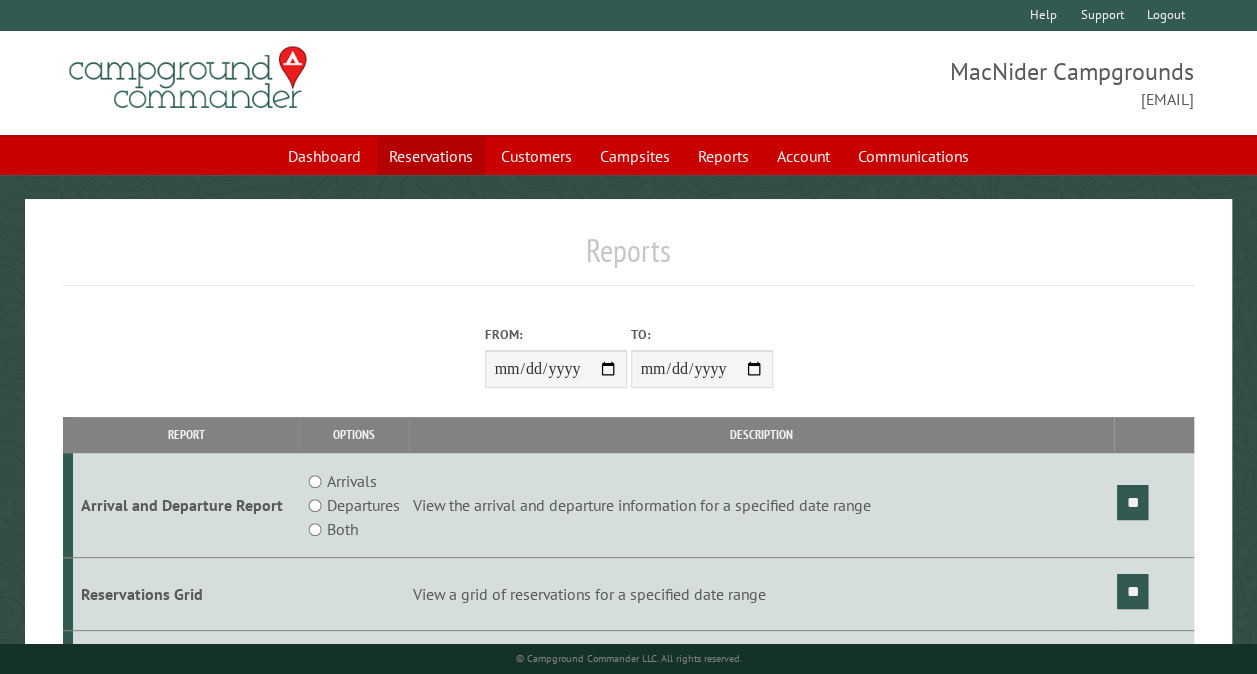 click on "Reservations" at bounding box center (431, 156) 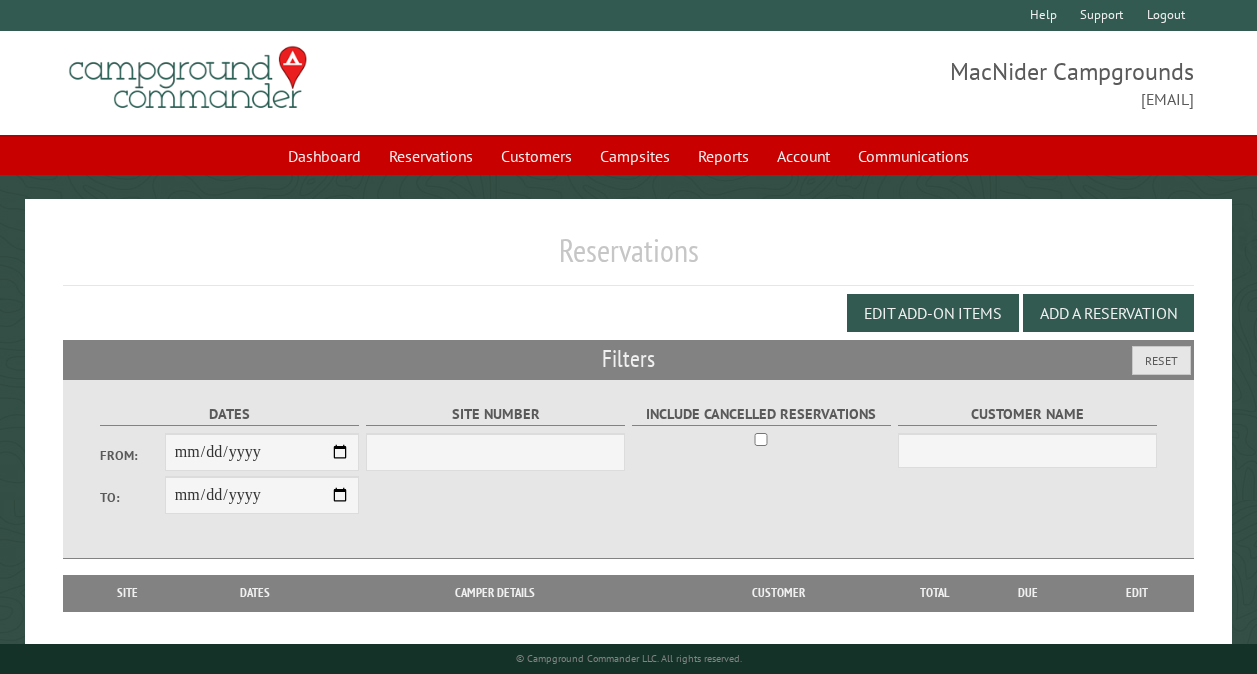 scroll, scrollTop: 0, scrollLeft: 0, axis: both 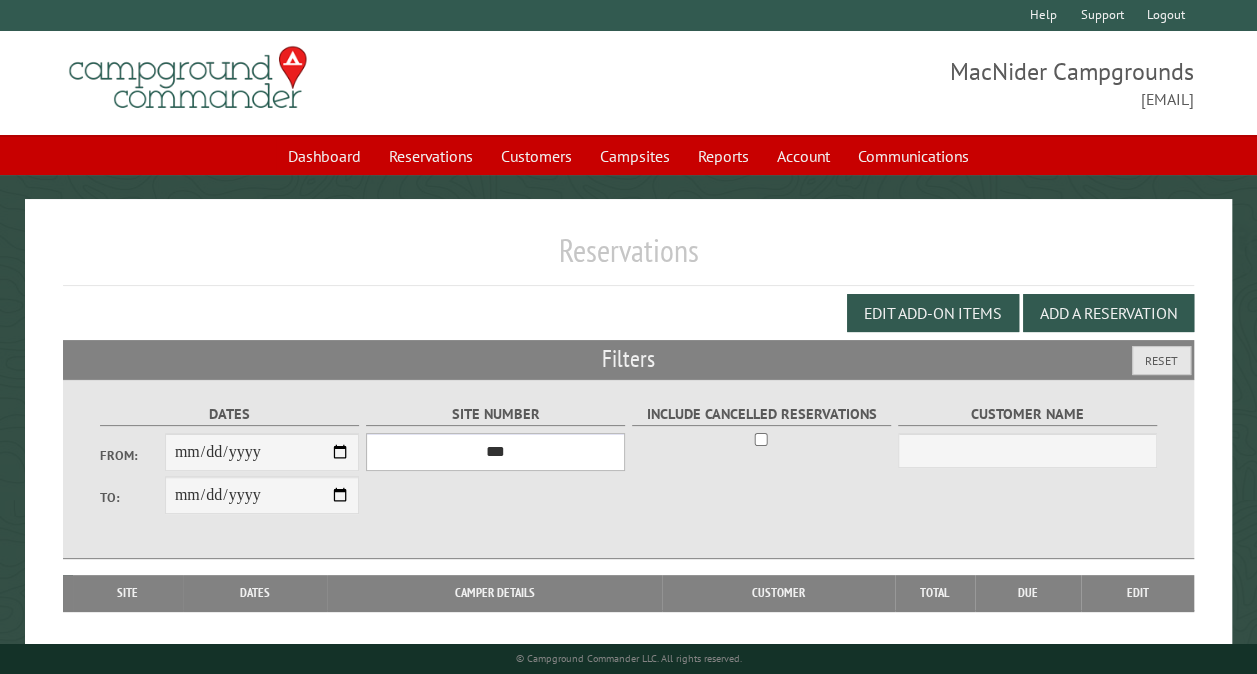 click on "*** ** ** ** ** ** ** ** ** ** *** *** *** *** ** ** ** ** ** ** ** ** ** *** *** ** ** ** ** ** ** ********* ** ** ** ** ** ** ** ** ** *** *** *** *** *** *** ** ** ** ** ** ** ** ** ** *** *** *** *** *** *** ** ** ** ** ** ** ** ** ** ** ** ** ** ** ** ** ** ** ** ** ** ** ** ** *** *** *** *** *** ***" at bounding box center (495, 452) 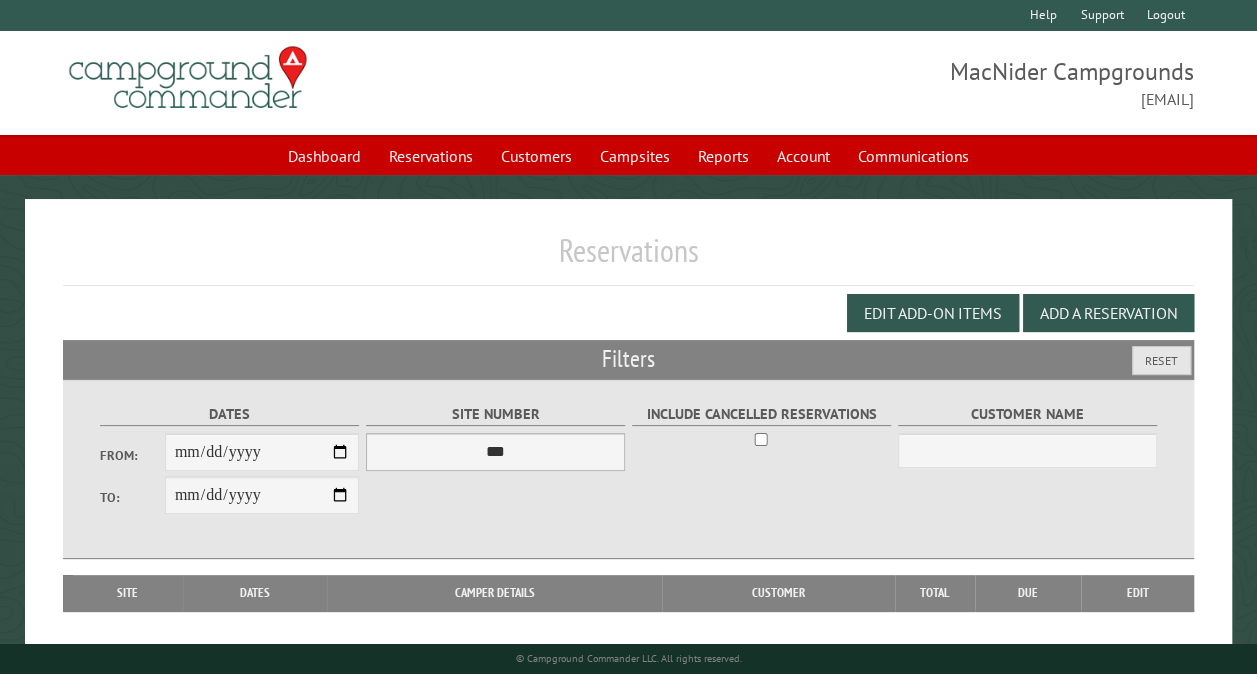 click on "*** ** ** ** ** ** ** ** ** ** *** *** *** *** ** ** ** ** ** ** ** ** ** *** *** ** ** ** ** ** ** ********* ** ** ** ** ** ** ** ** ** *** *** *** *** *** *** ** ** ** ** ** ** ** ** ** *** *** *** *** *** *** ** ** ** ** ** ** ** ** ** ** ** ** ** ** ** ** ** ** ** ** ** ** ** ** *** *** *** *** *** ***" at bounding box center (495, 452) 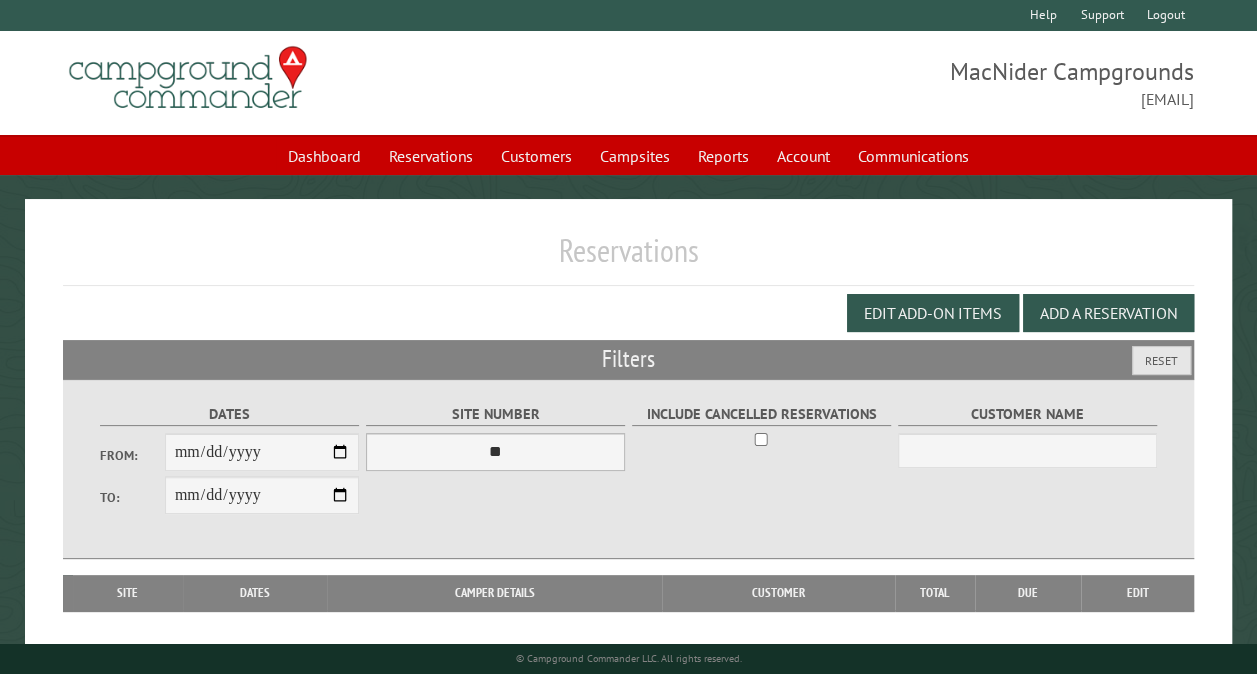 click on "*** ** ** ** ** ** ** ** ** ** *** *** *** *** ** ** ** ** ** ** ** ** ** *** *** ** ** ** ** ** ** ********* ** ** ** ** ** ** ** ** ** *** *** *** *** *** *** ** ** ** ** ** ** ** ** ** *** *** *** *** *** *** ** ** ** ** ** ** ** ** ** ** ** ** ** ** ** ** ** ** ** ** ** ** ** ** *** *** *** *** *** ***" at bounding box center (495, 452) 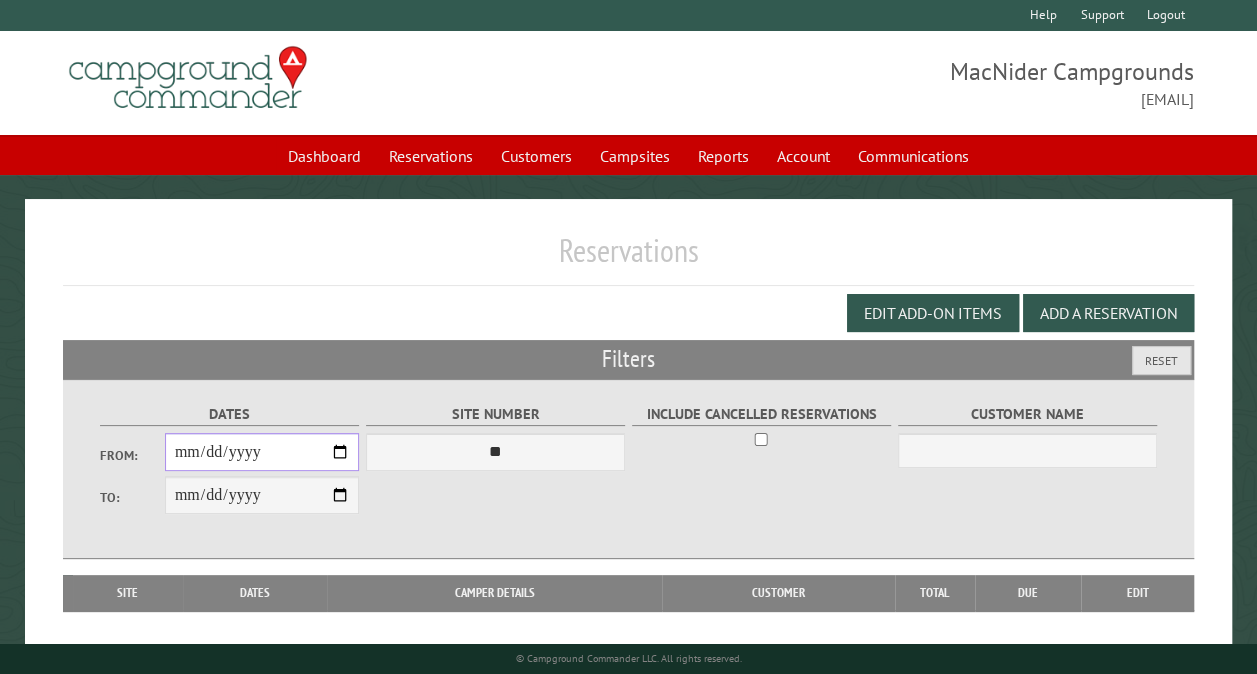 click on "From:" at bounding box center [262, 452] 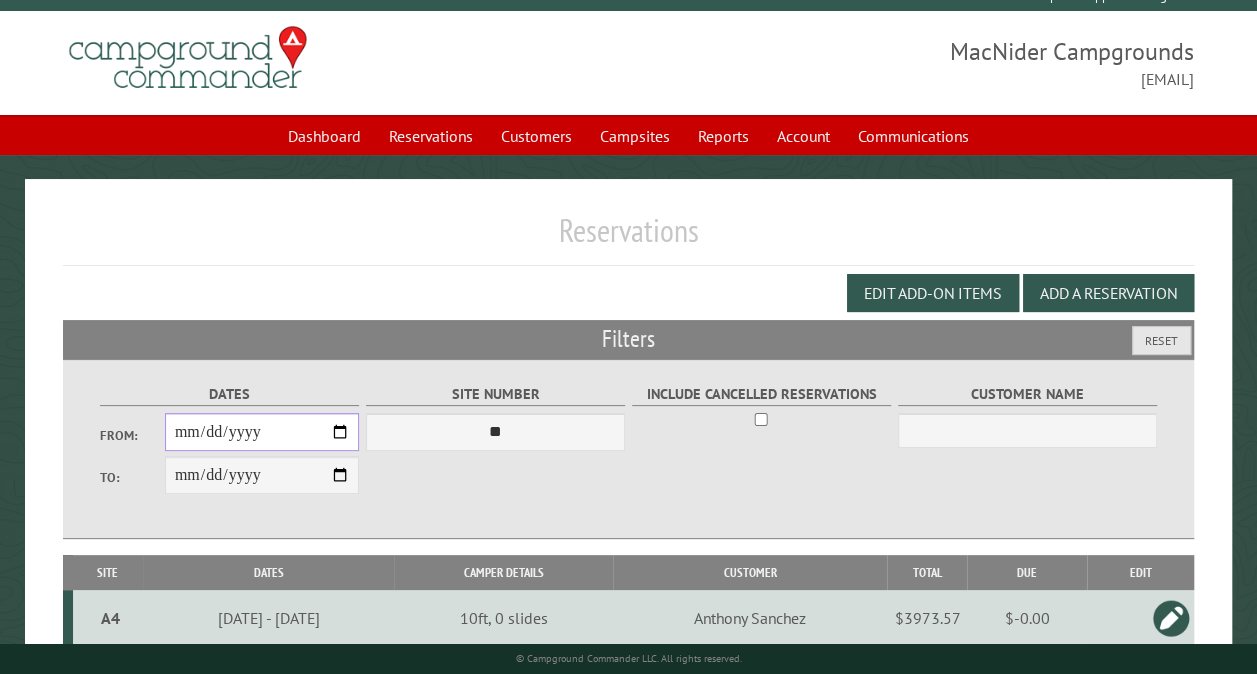 scroll, scrollTop: 40, scrollLeft: 0, axis: vertical 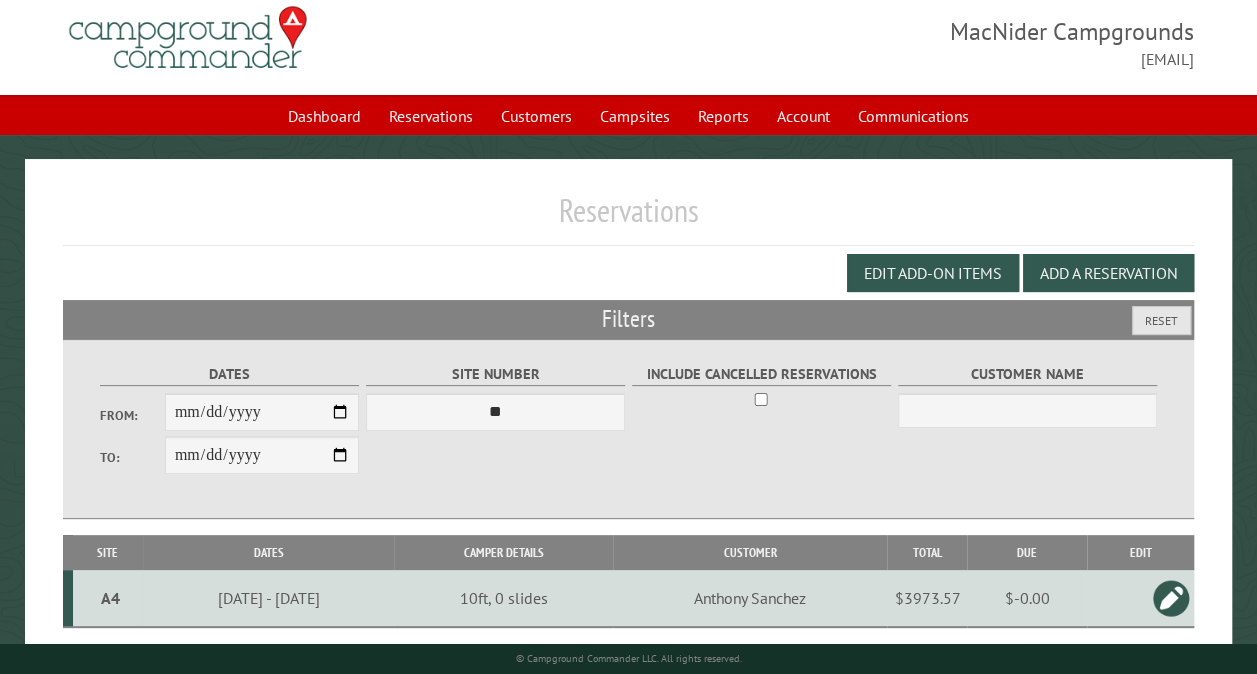 click on "A4" at bounding box center (110, 598) 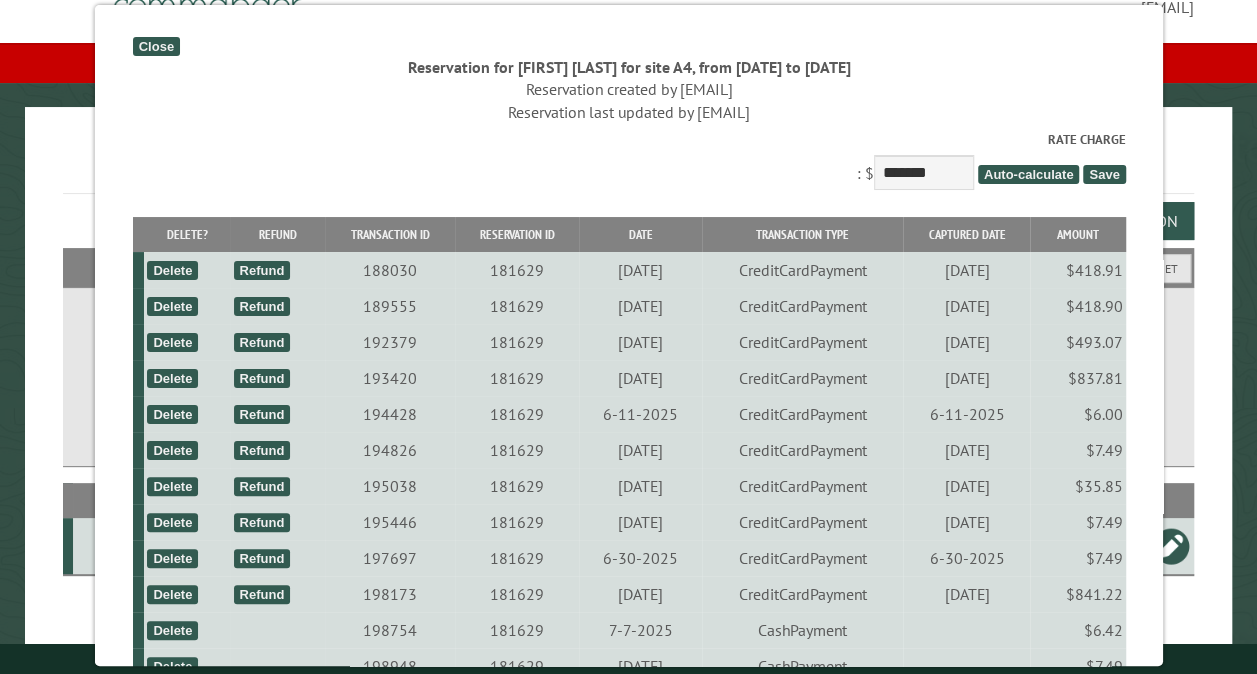 scroll, scrollTop: 112, scrollLeft: 0, axis: vertical 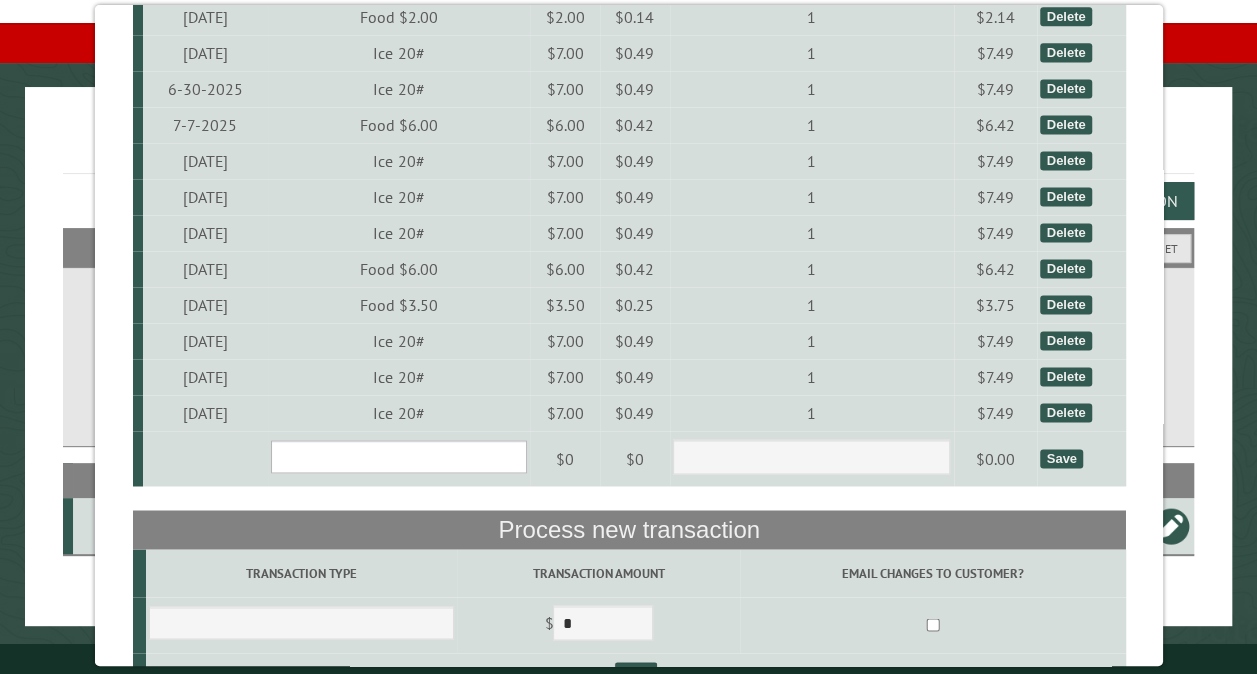 click on "**********" at bounding box center (398, 456) 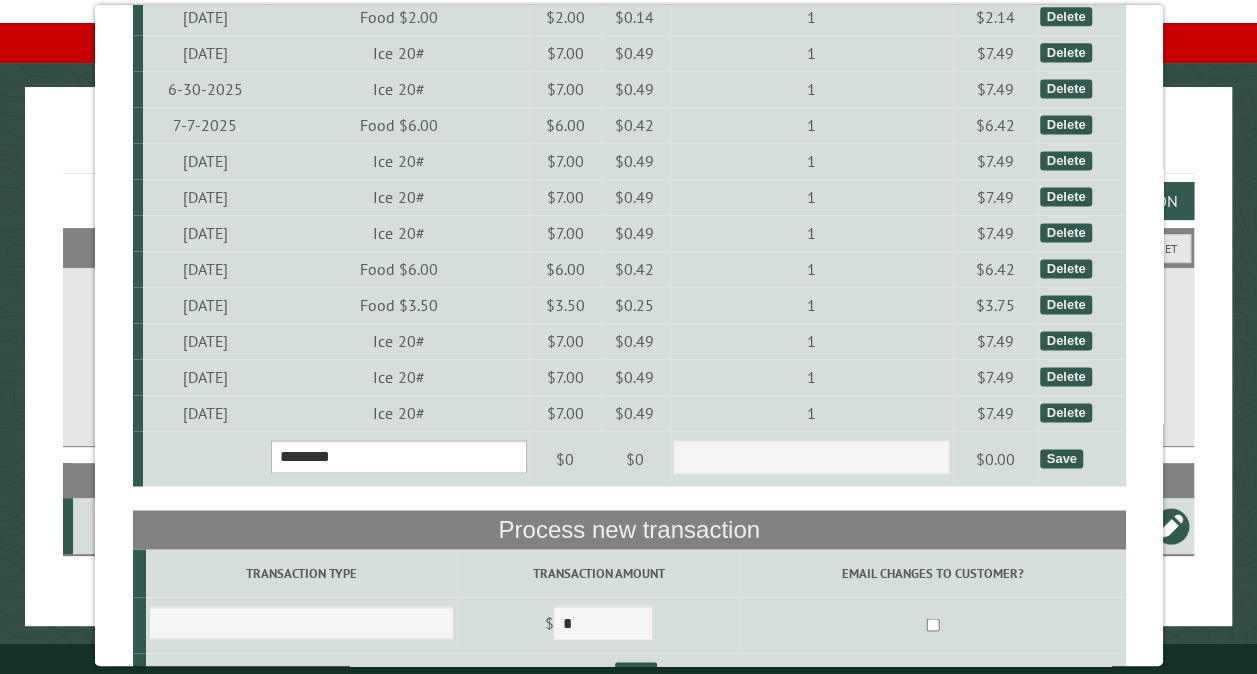 click on "**********" at bounding box center [398, 456] 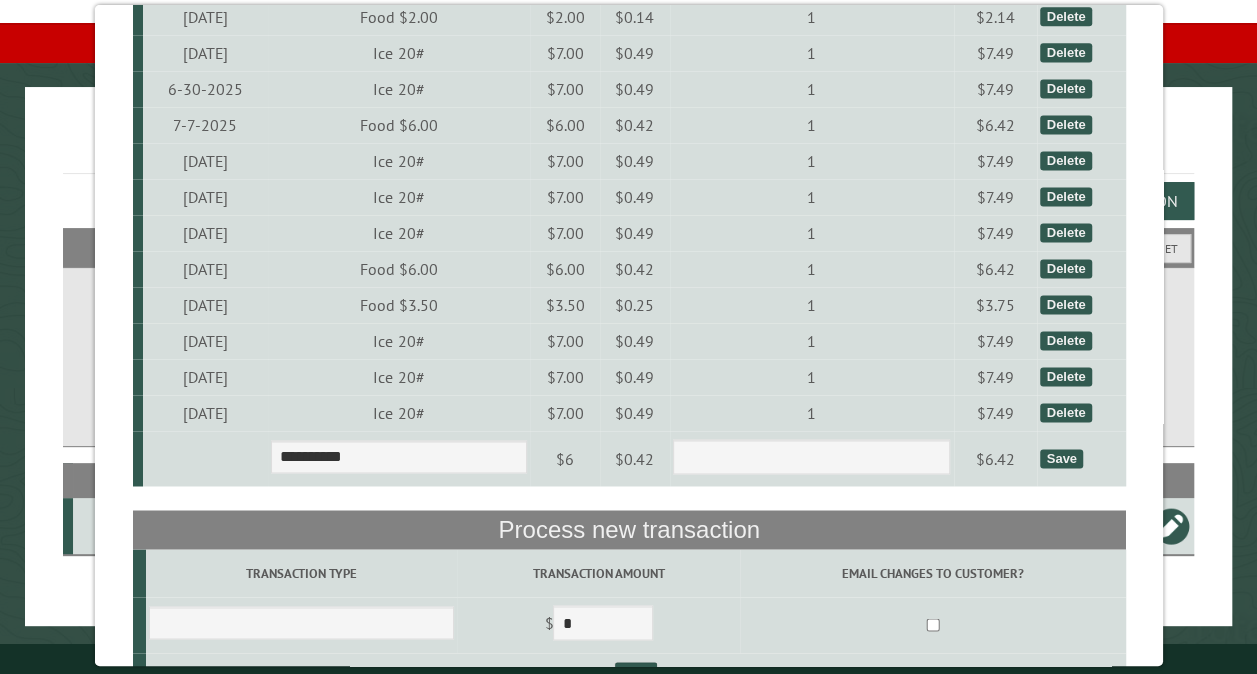 click on "Save" at bounding box center (1061, 458) 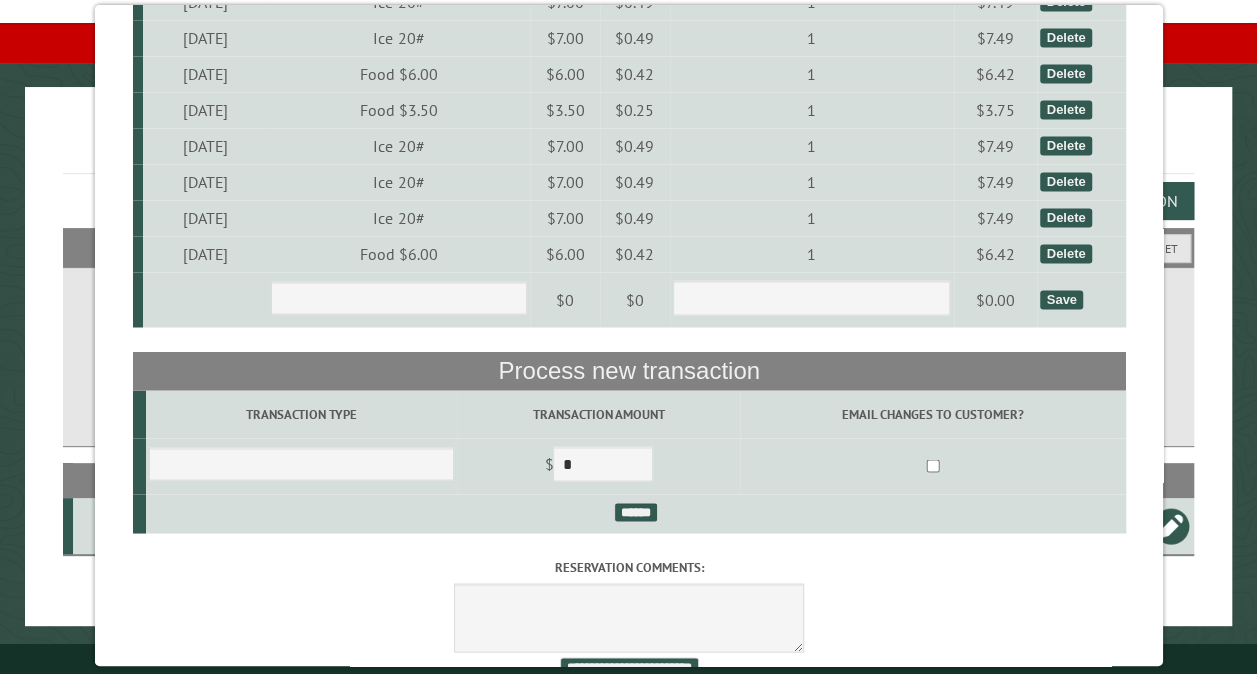scroll, scrollTop: 1560, scrollLeft: 0, axis: vertical 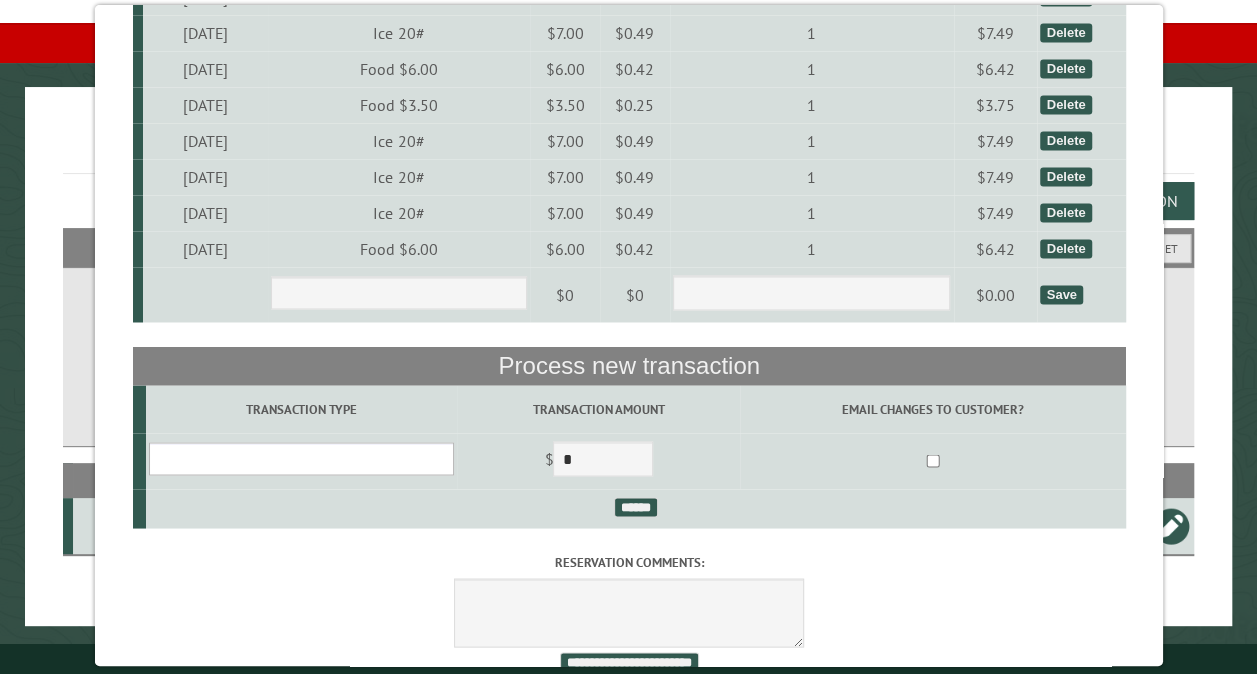 click on "**********" at bounding box center (300, 458) 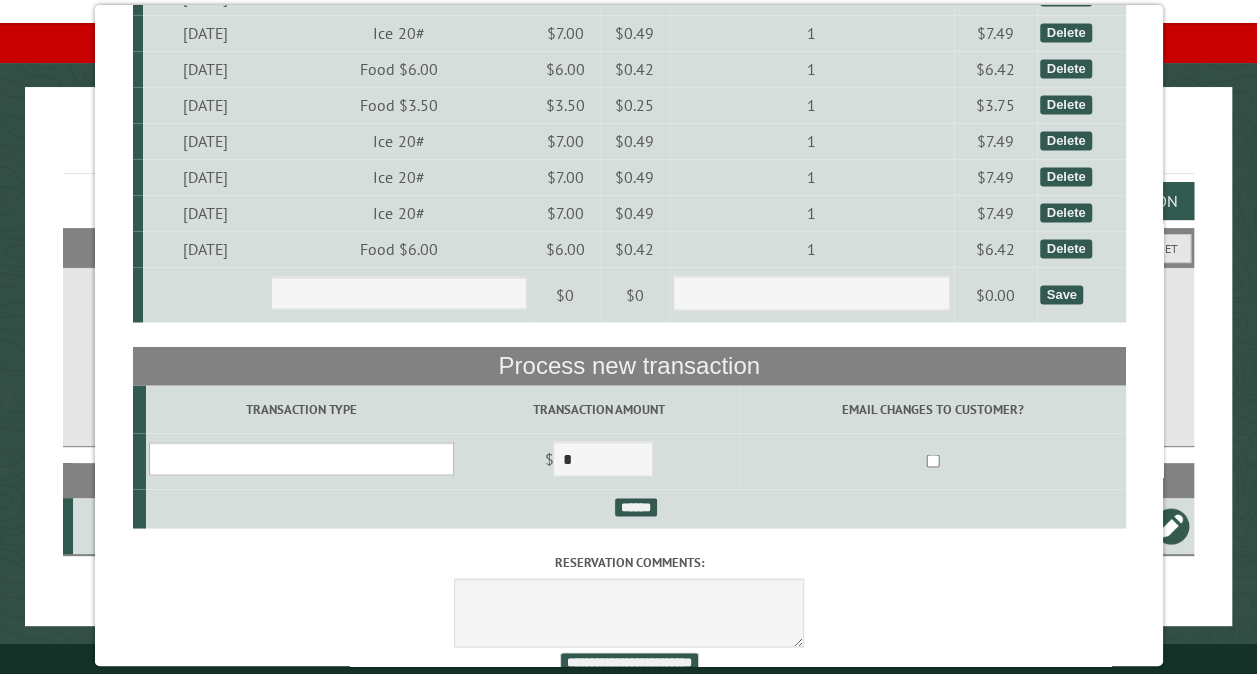 select on "*" 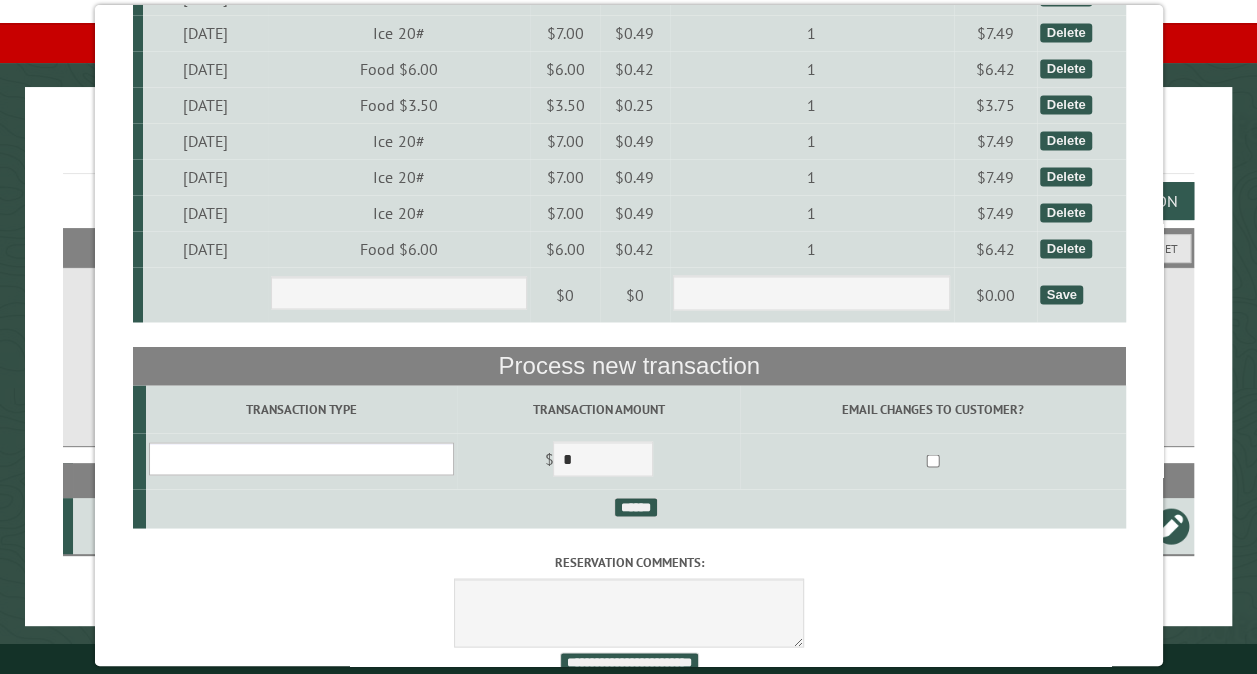 click on "**********" at bounding box center [300, 458] 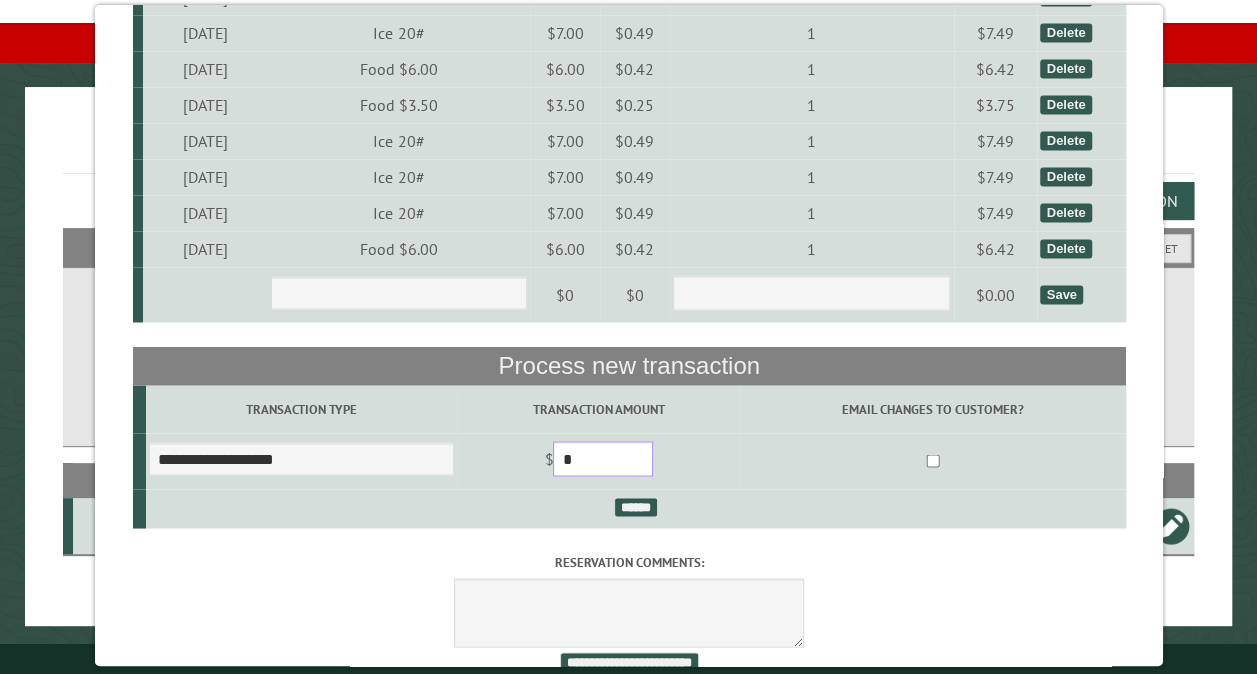 click on "*" at bounding box center [603, 458] 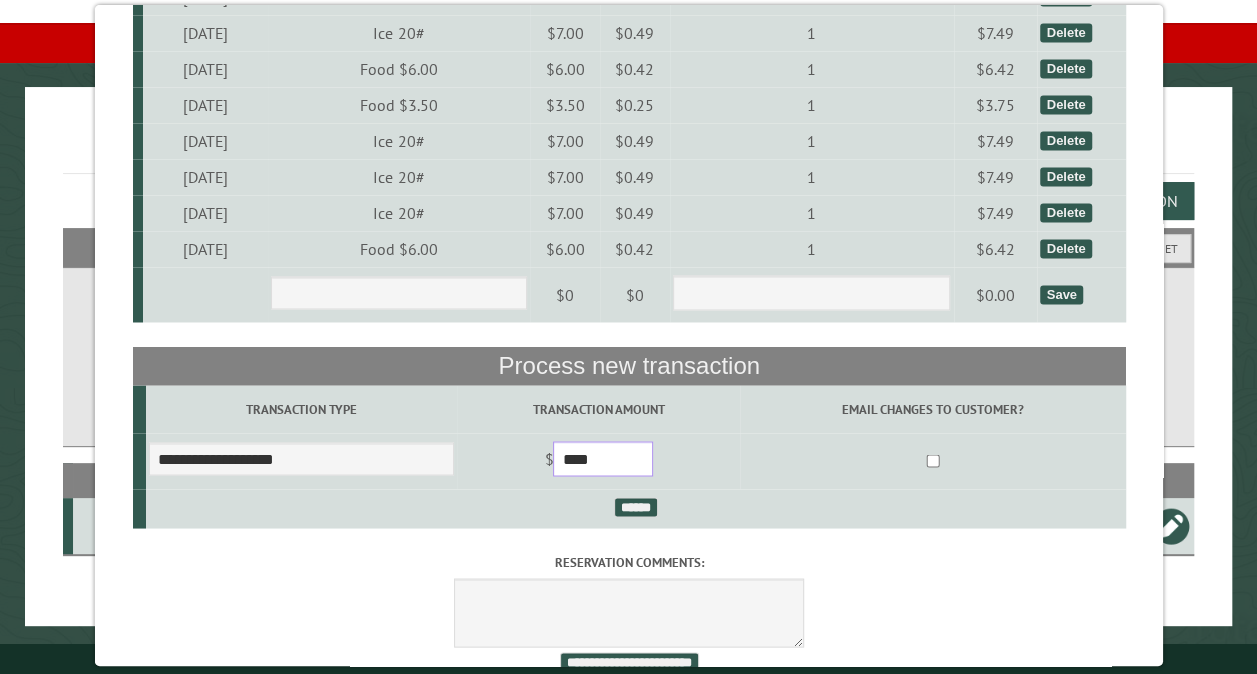 type on "****" 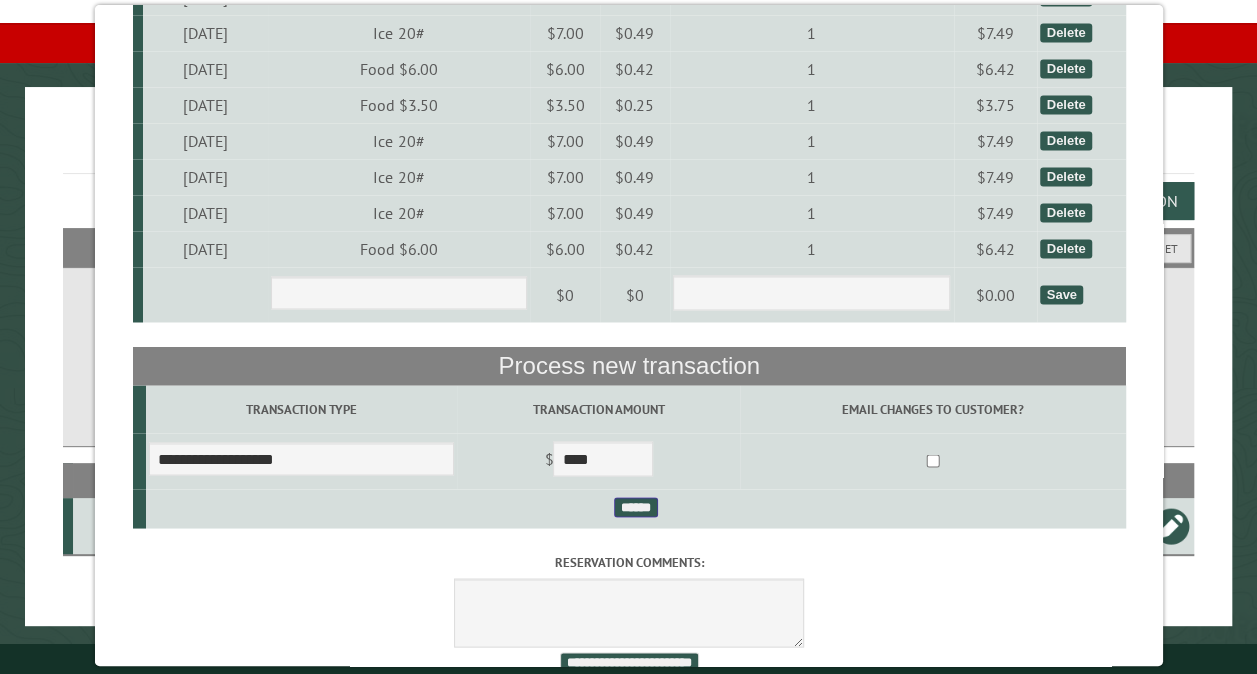 click on "******" at bounding box center [635, 507] 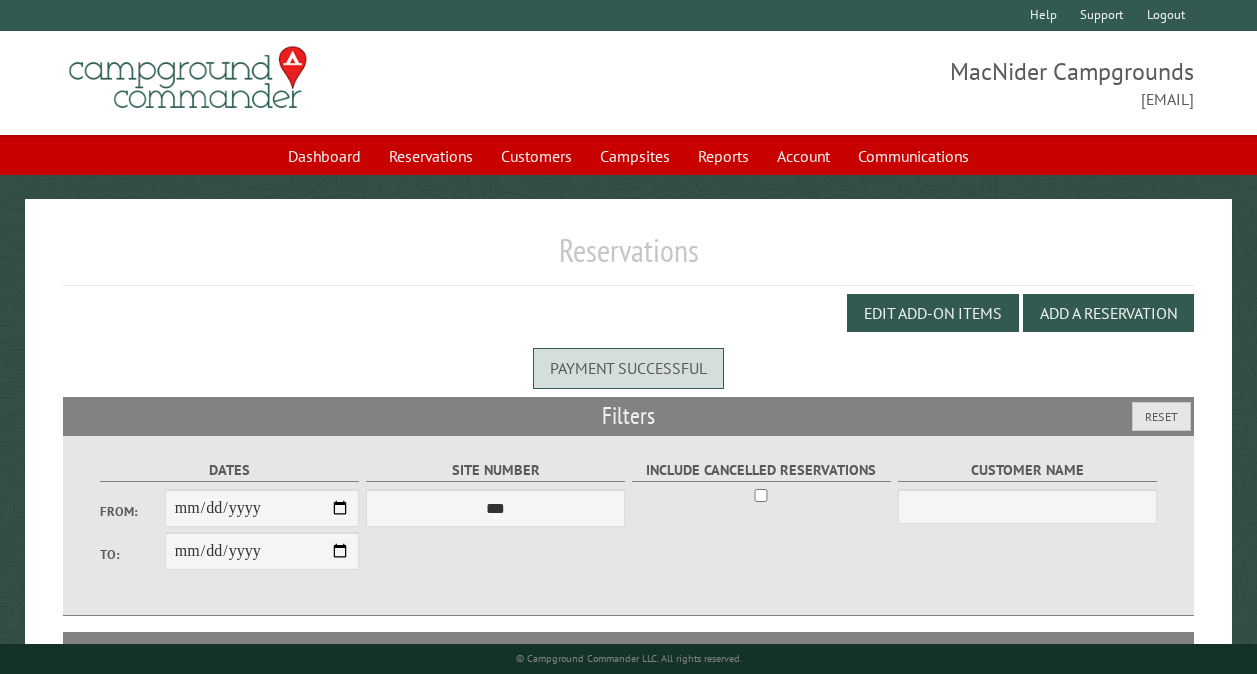 scroll, scrollTop: 0, scrollLeft: 0, axis: both 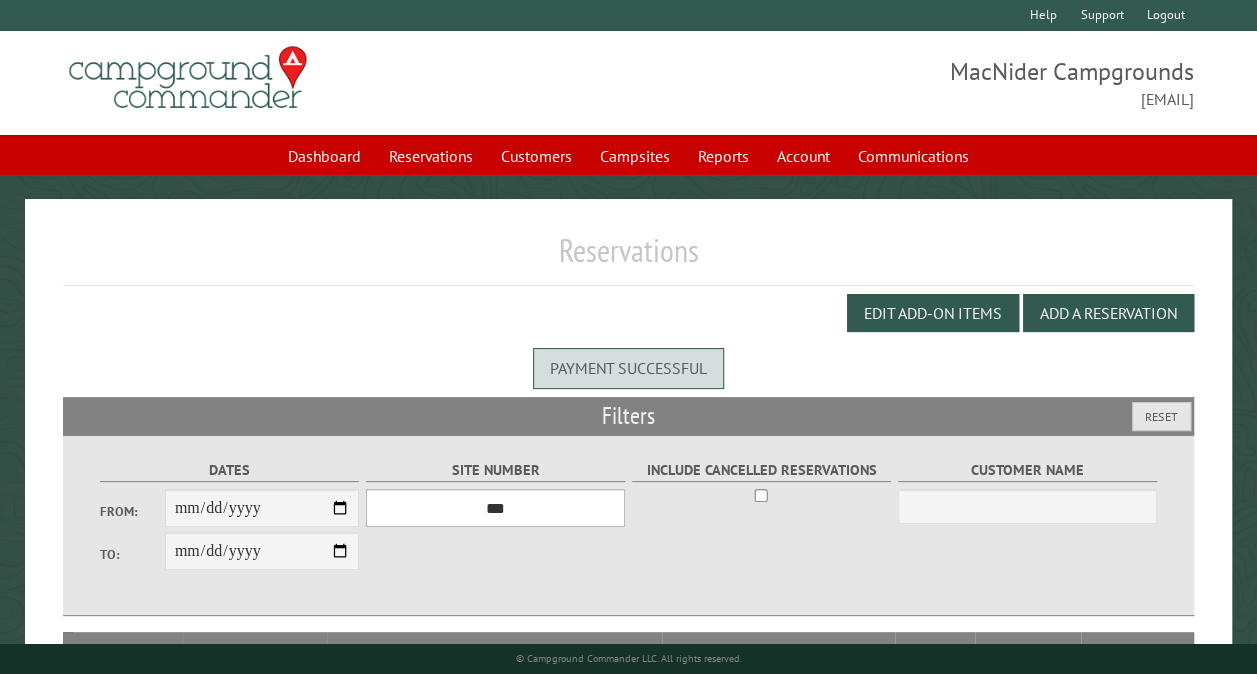 click on "*** ** ** ** ** ** ** ** ** ** *** *** *** *** ** ** ** ** ** ** ** ** ** *** *** ** ** ** ** ** ** ********* ** ** ** ** ** ** ** ** ** *** *** *** *** *** *** ** ** ** ** ** ** ** ** ** *** *** *** *** *** *** ** ** ** ** ** ** ** ** ** ** ** ** ** ** ** ** ** ** ** ** ** ** ** ** *** *** *** *** *** ***" at bounding box center (495, 508) 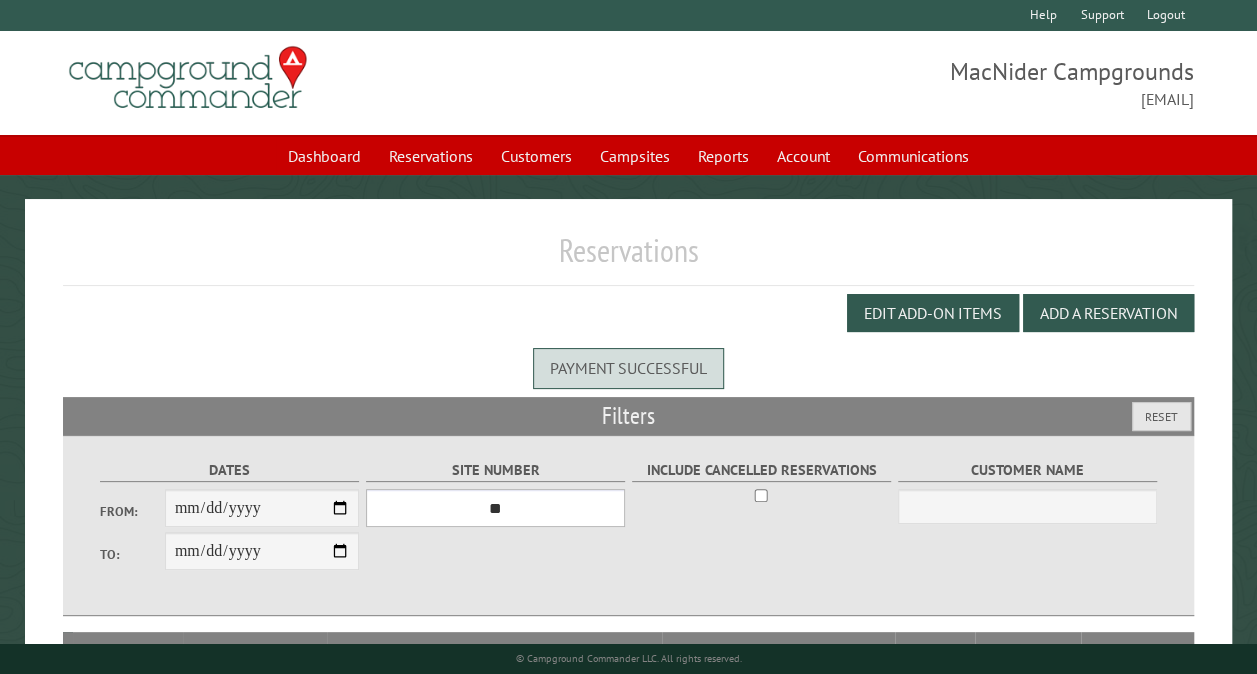 click on "*** ** ** ** ** ** ** ** ** ** *** *** *** *** ** ** ** ** ** ** ** ** ** *** *** ** ** ** ** ** ** ********* ** ** ** ** ** ** ** ** ** *** *** *** *** *** *** ** ** ** ** ** ** ** ** ** *** *** *** *** *** *** ** ** ** ** ** ** ** ** ** ** ** ** ** ** ** ** ** ** ** ** ** ** ** ** *** *** *** *** *** ***" at bounding box center (495, 508) 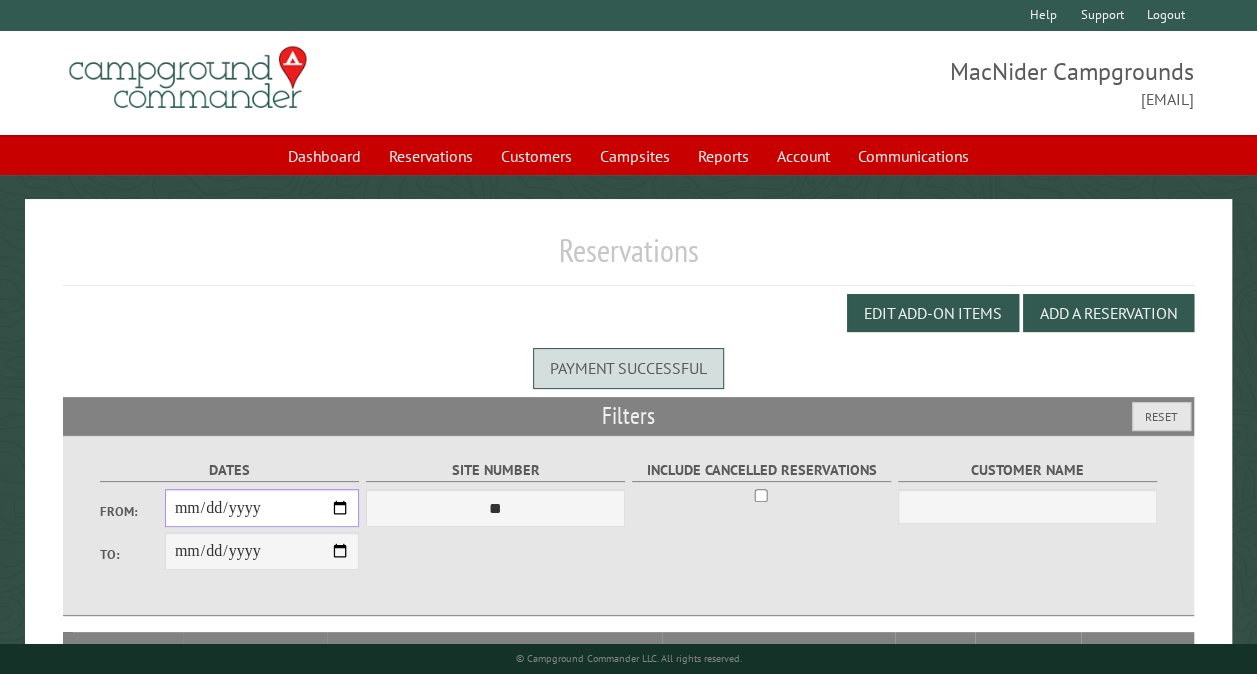 click on "From:" at bounding box center (262, 508) 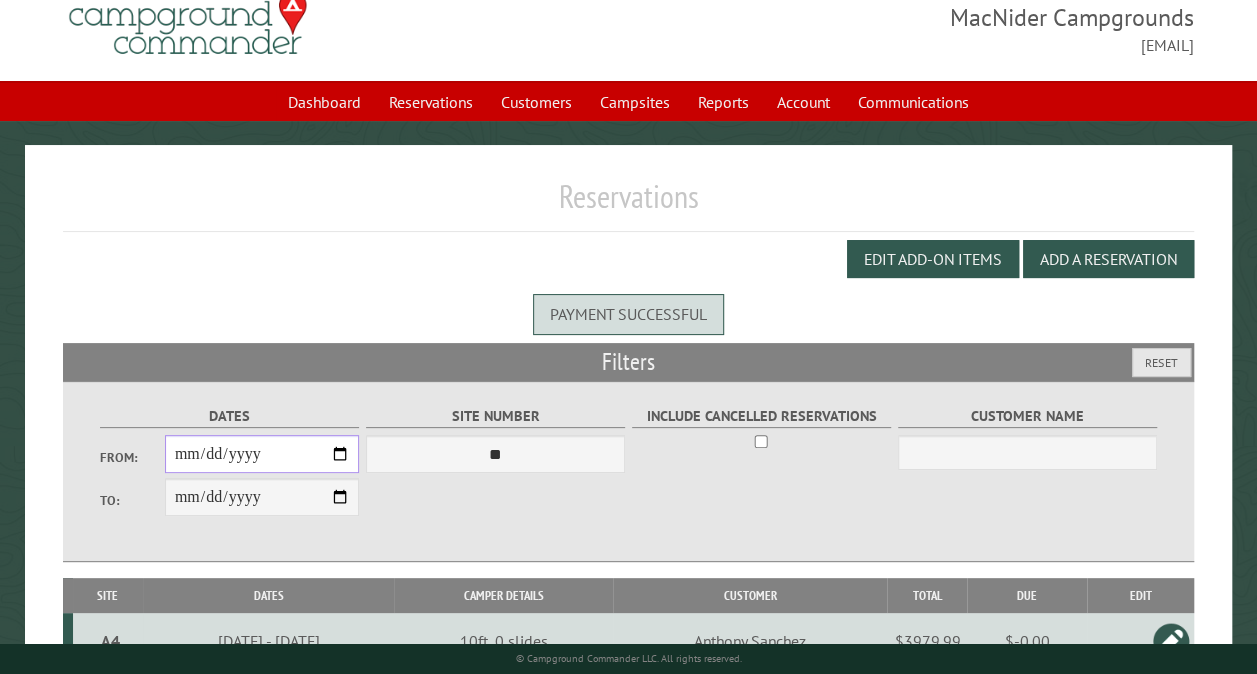 scroll, scrollTop: 154, scrollLeft: 0, axis: vertical 